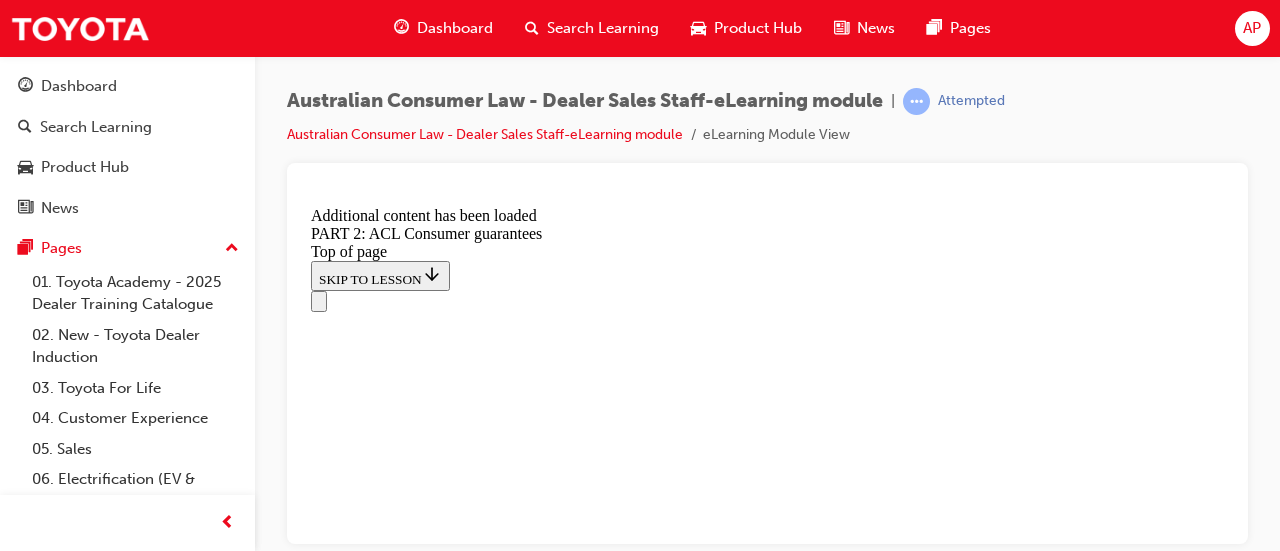 scroll, scrollTop: 0, scrollLeft: 0, axis: both 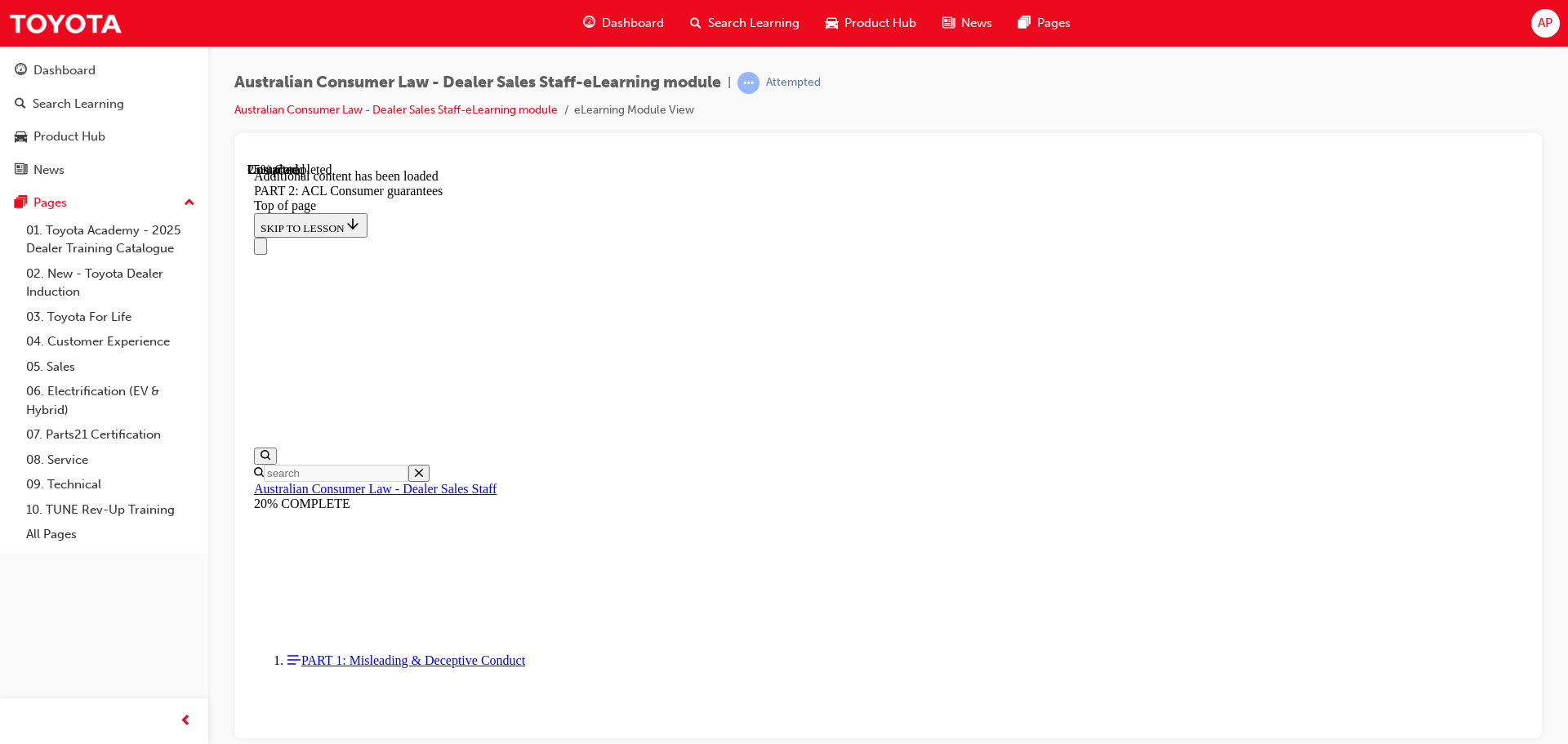click on "CONTINUE" at bounding box center [289, 11197] 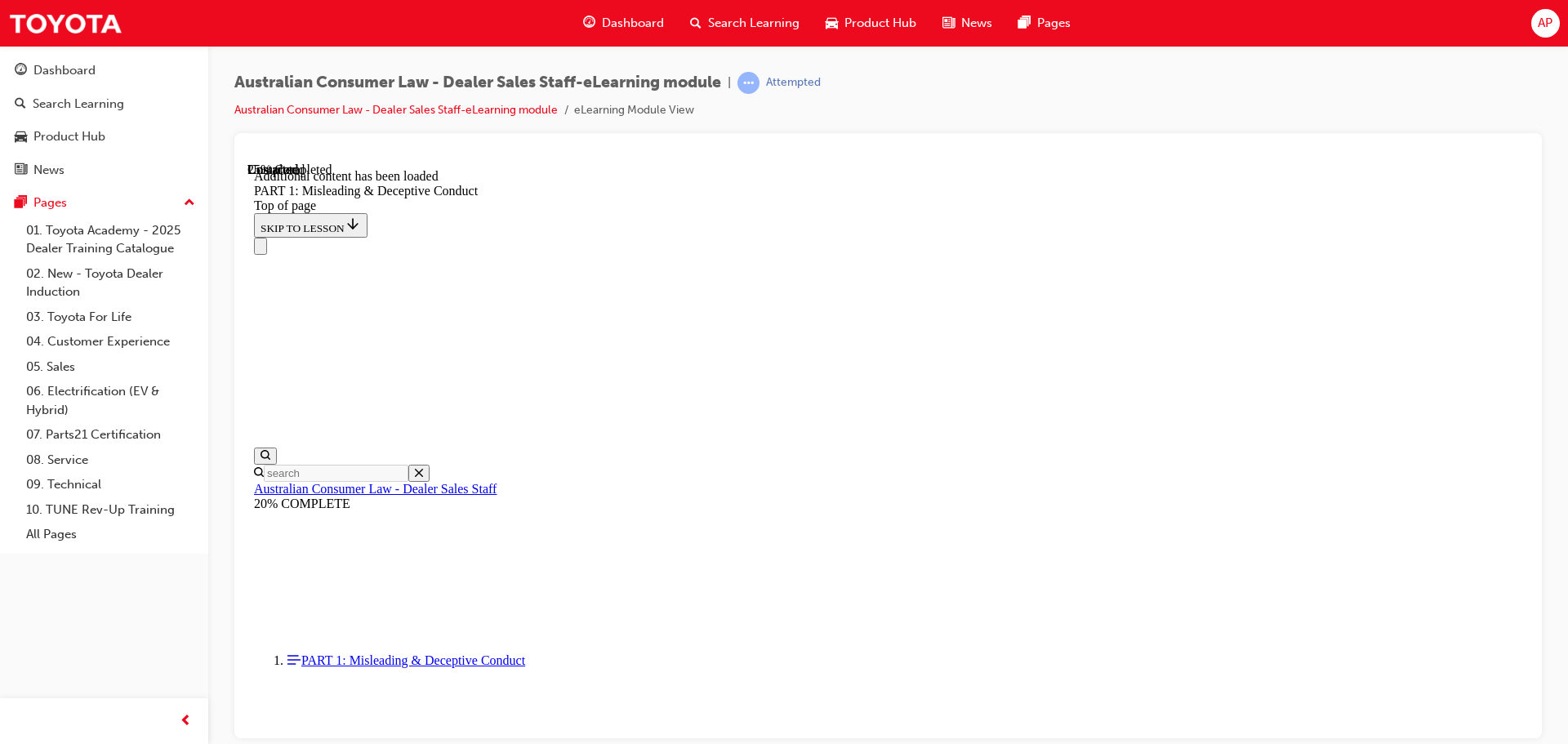scroll, scrollTop: 1031, scrollLeft: 0, axis: vertical 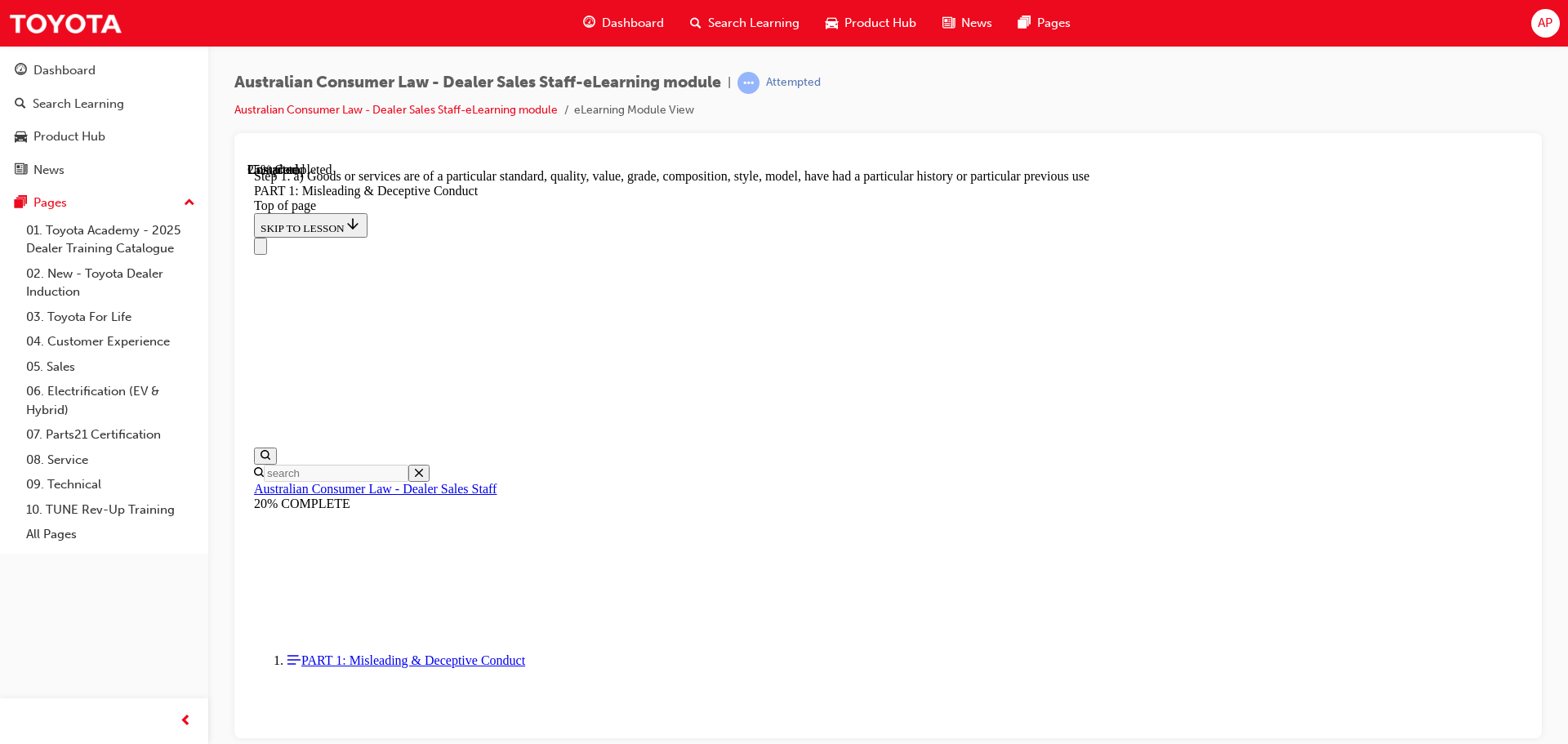 click at bounding box center (274, 9190) 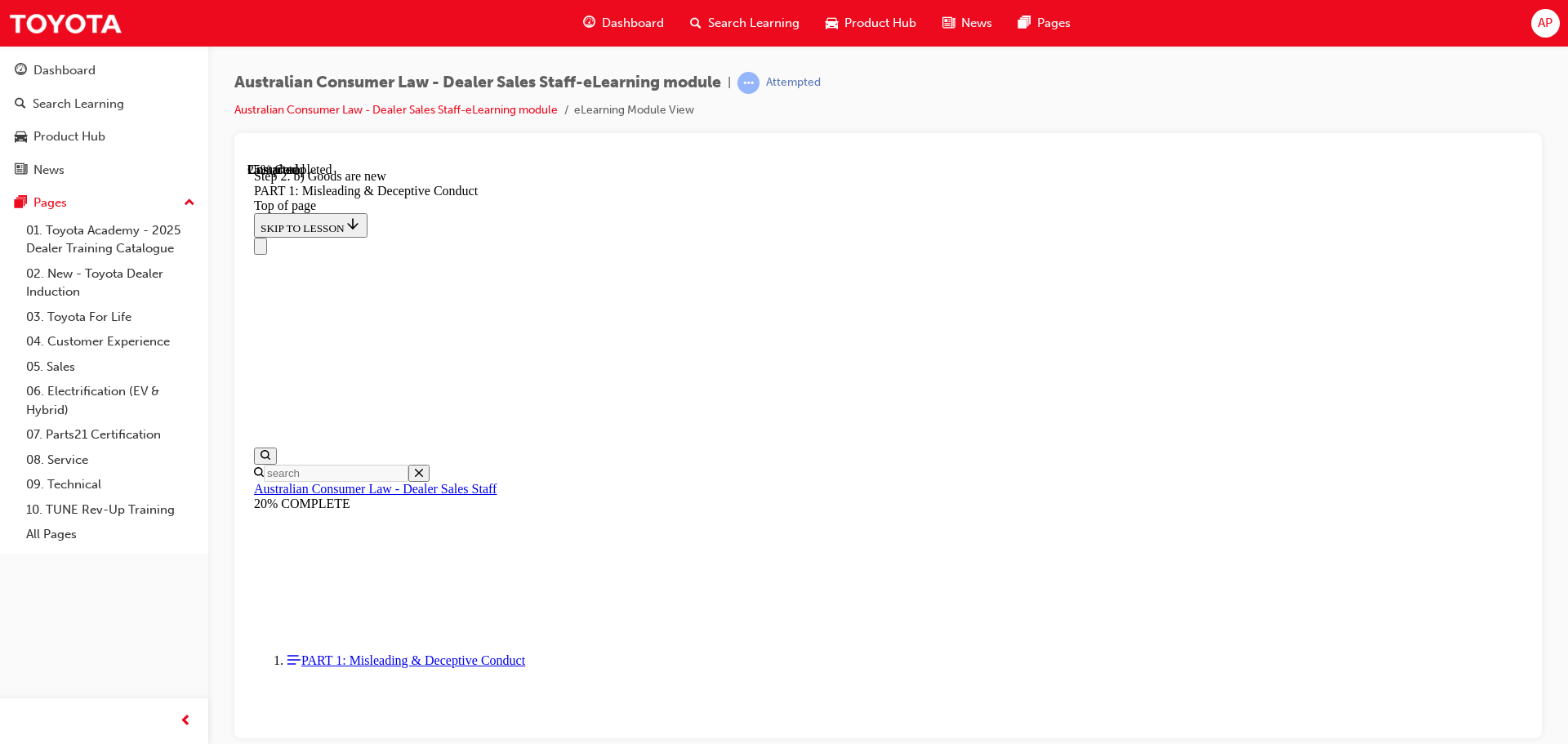 click on "False or misleading representations As well as the general rule against misleading conduct in s18, the ACL prohibits false or misleading statements. A breach can result in a financial penalty, as well as a remedy to the affected consumer. Section 29 of the ACL states - (1) A person must not in connection with the supply of goods or services, make a false or misleading representation that: START    1 a)	Goods or services are of a particular standard, quality, value, grade, composition, style, model, have had a particular history or particular previous use  For example: Telling a customer that the vehicle has 7 seats as a standard feature when in fact 5 seats are the standard configuration.  1 2 3 4 5 6 7 8 9 10 11    2 b)	Goods are new For example: Telling a customer the vehicle is the ”all new” model when it has been in the market for 10 months and is about to be superseded.     1 2 3 4 5 6 7 8 9 10 11    3 c)	A particular person has agreed to acquire goods or services 1 2 3 4 5 6 7 8 9 10 11    4 1 2" at bounding box center [888, 9337] 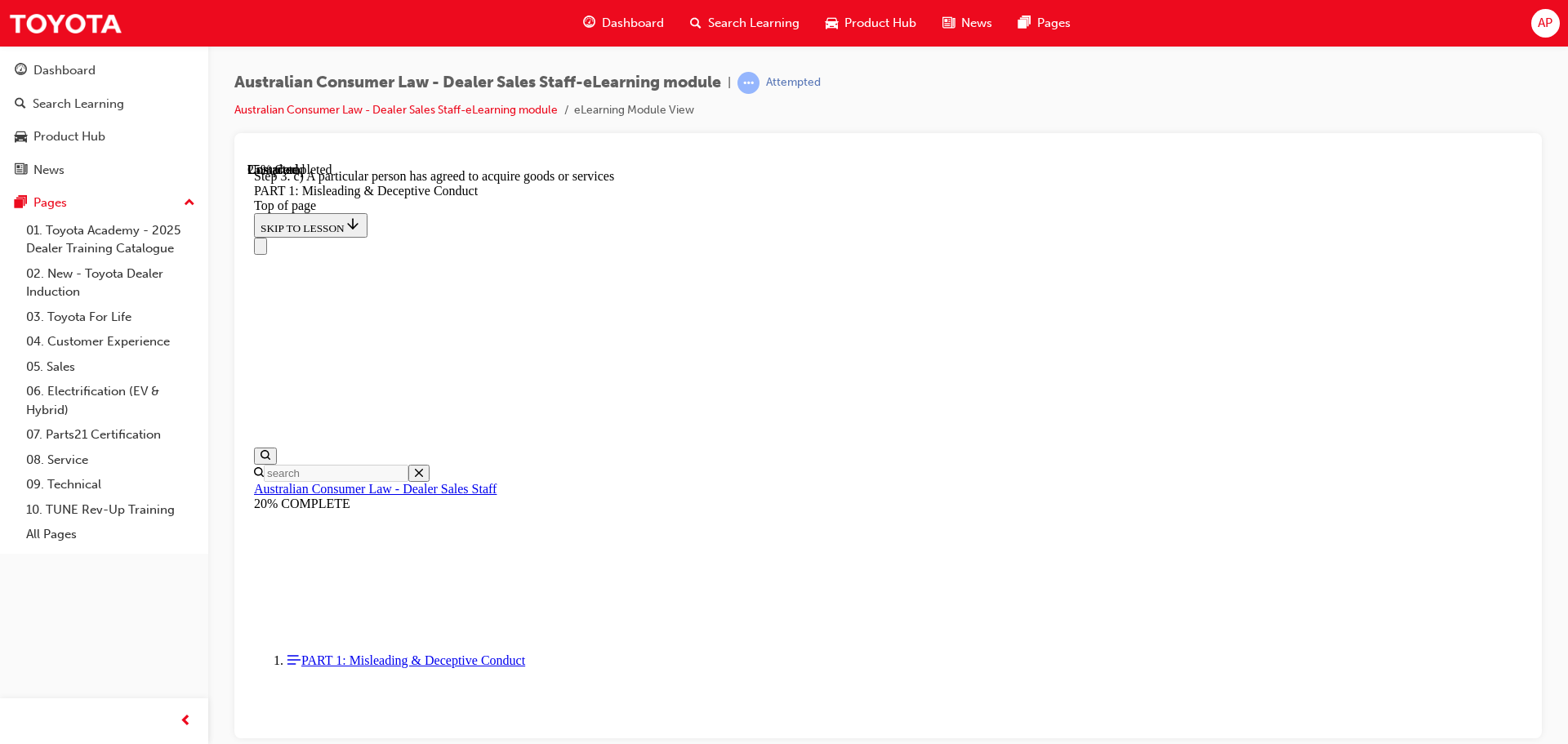 click on "False or misleading representations As well as the general rule against misleading conduct in s18, the ACL prohibits false or misleading statements. A breach can result in a financial penalty, as well as a remedy to the affected consumer. Section 29 of the ACL states - (1) A person must not in connection with the supply of goods or services, make a false or misleading representation that: START    1 a)	Goods or services are of a particular standard, quality, value, grade, composition, style, model, have had a particular history or particular previous use  For example: Telling a customer that the vehicle has 7 seats as a standard feature when in fact 5 seats are the standard configuration.  1 2 3 4 5 6 7 8 9 10 11    2 b)	Goods are new For example: Telling a customer the vehicle is the ”all new” model when it has been in the market for 10 months and is about to be superseded.     1 2 3 4 5 6 7 8 9 10 11    3 c)	A particular person has agreed to acquire goods or services 1 2 3 4 5 6 7 8 9 10 11    4 1 2" at bounding box center [888, 9337] 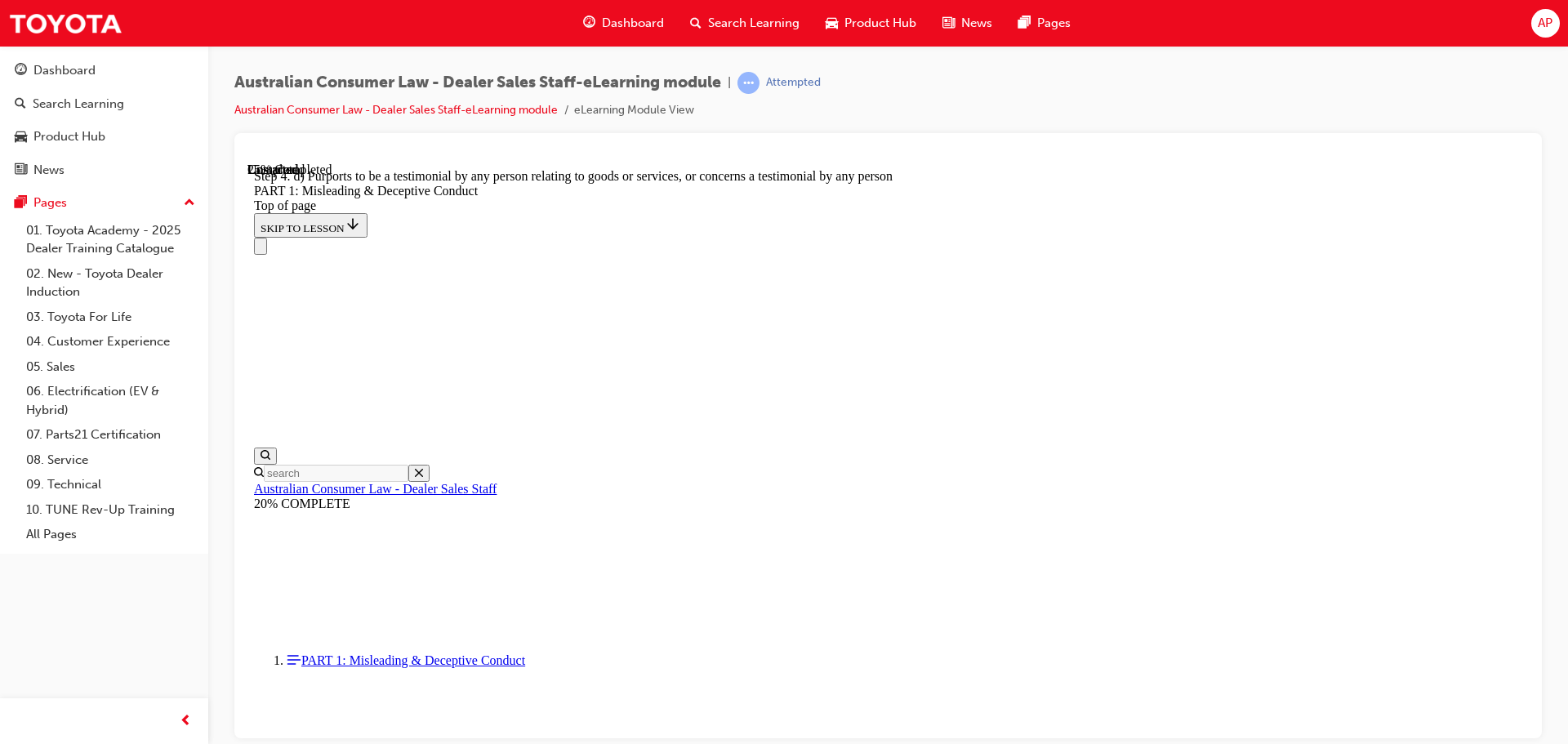 click on "False or misleading representations As well as the general rule against misleading conduct in s18, the ACL prohibits false or misleading statements. A breach can result in a financial penalty, as well as a remedy to the affected consumer. Section 29 of the ACL states - (1) A person must not in connection with the supply of goods or services, make a false or misleading representation that: START    1 a)	Goods or services are of a particular standard, quality, value, grade, composition, style, model, have had a particular history or particular previous use  For example: Telling a customer that the vehicle has 7 seats as a standard feature when in fact 5 seats are the standard configuration.  1 2 3 4 5 6 7 8 9 10 11    2 b)	Goods are new For example: Telling a customer the vehicle is the ”all new” model when it has been in the market for 10 months and is about to be superseded.     1 2 3 4 5 6 7 8 9 10 11    3 c)	A particular person has agreed to acquire goods or services 1 2 3 4 5 6 7 8 9 10 11    4 1 2" at bounding box center (888, 9337) 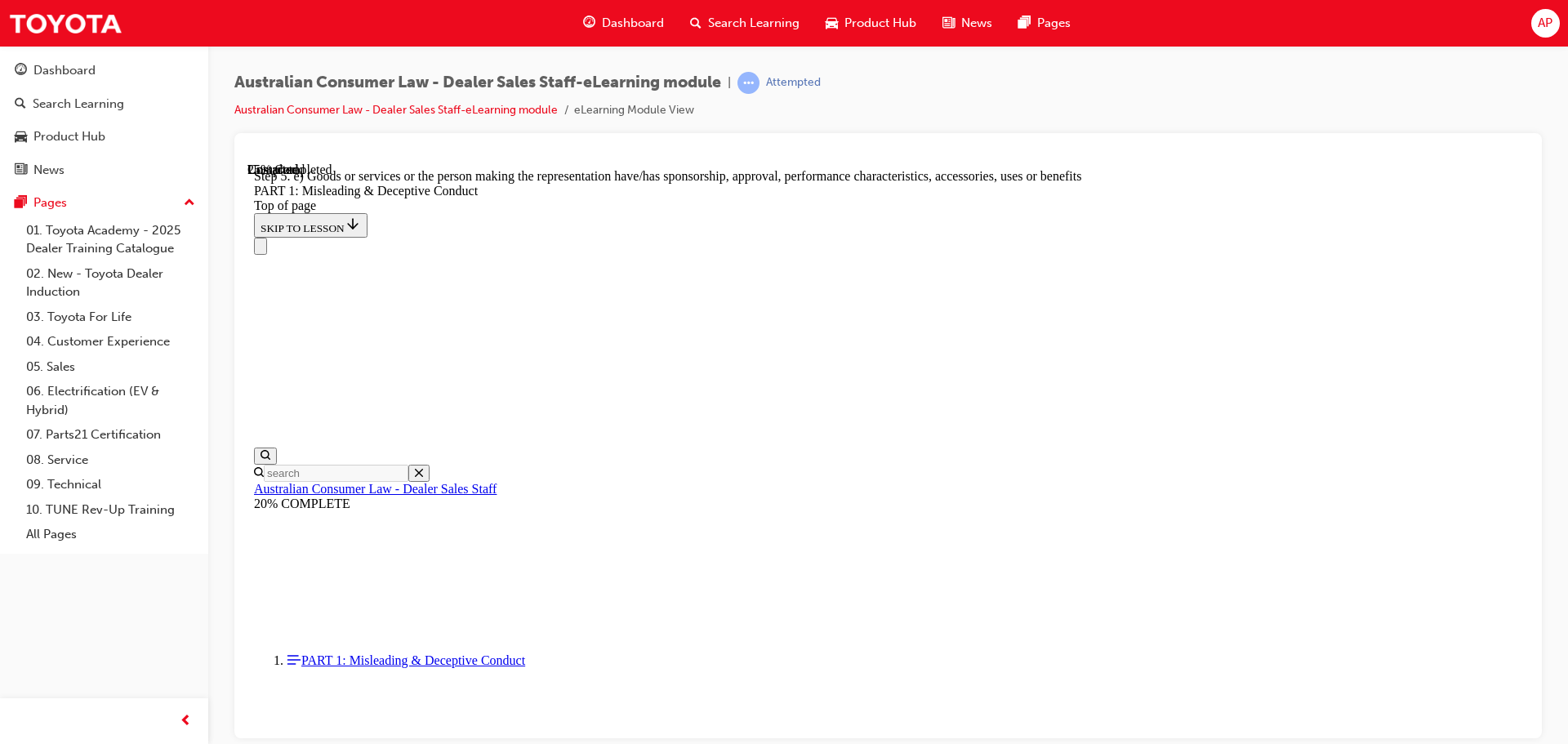click on "False or misleading representations As well as the general rule against misleading conduct in s18, the ACL prohibits false or misleading statements. A breach can result in a financial penalty, as well as a remedy to the affected consumer. Section 29 of the ACL states - (1) A person must not in connection with the supply of goods or services, make a false or misleading representation that: START    1 a)	Goods or services are of a particular standard, quality, value, grade, composition, style, model, have had a particular history or particular previous use  For example: Telling a customer that the vehicle has 7 seats as a standard feature when in fact 5 seats are the standard configuration.  1 2 3 4 5 6 7 8 9 10 11    2 b)	Goods are new For example: Telling a customer the vehicle is the ”all new” model when it has been in the market for 10 months and is about to be superseded.     1 2 3 4 5 6 7 8 9 10 11    3 c)	A particular person has agreed to acquire goods or services 1 2 3 4 5 6 7 8 9 10 11    4 1 2" at bounding box center (888, 9353) 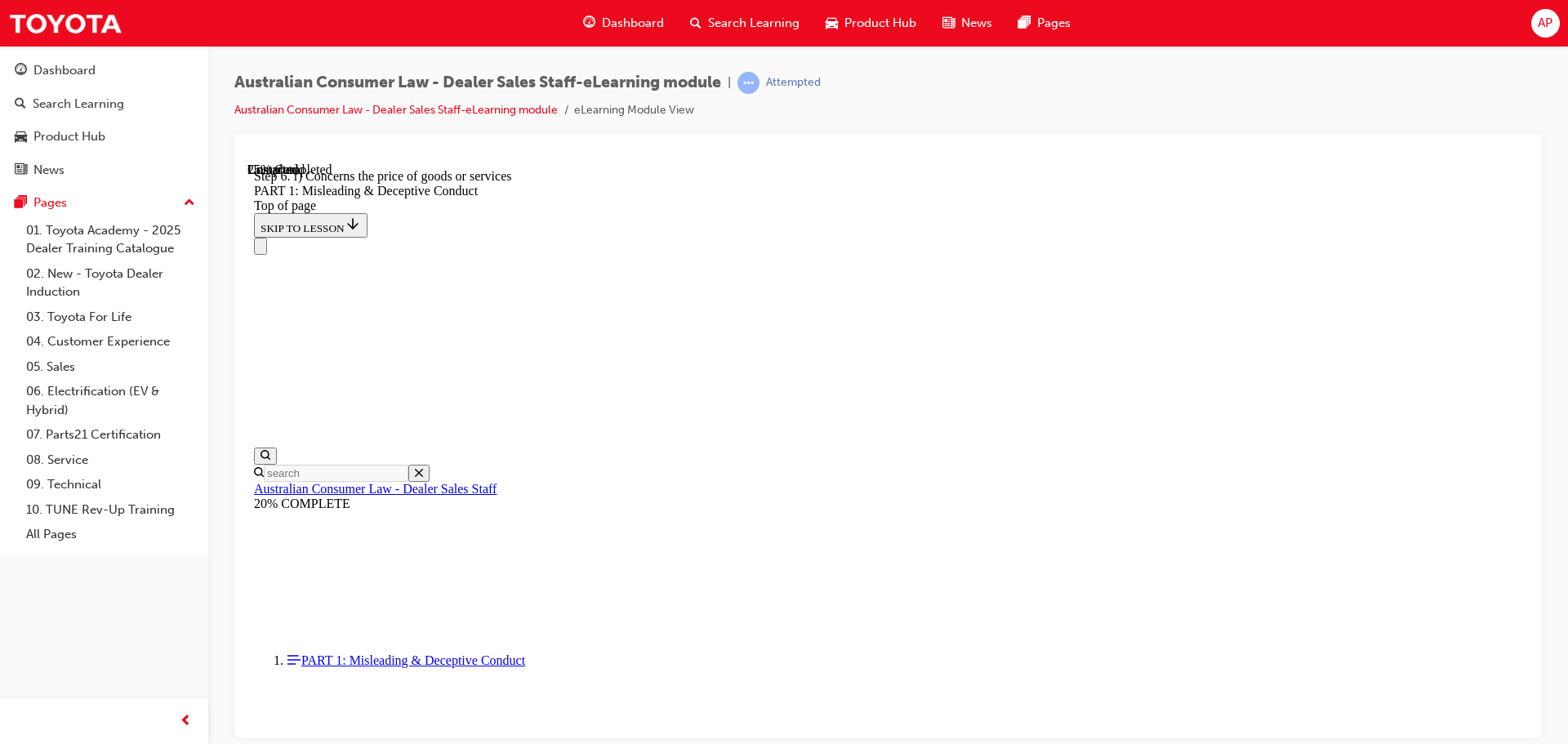click 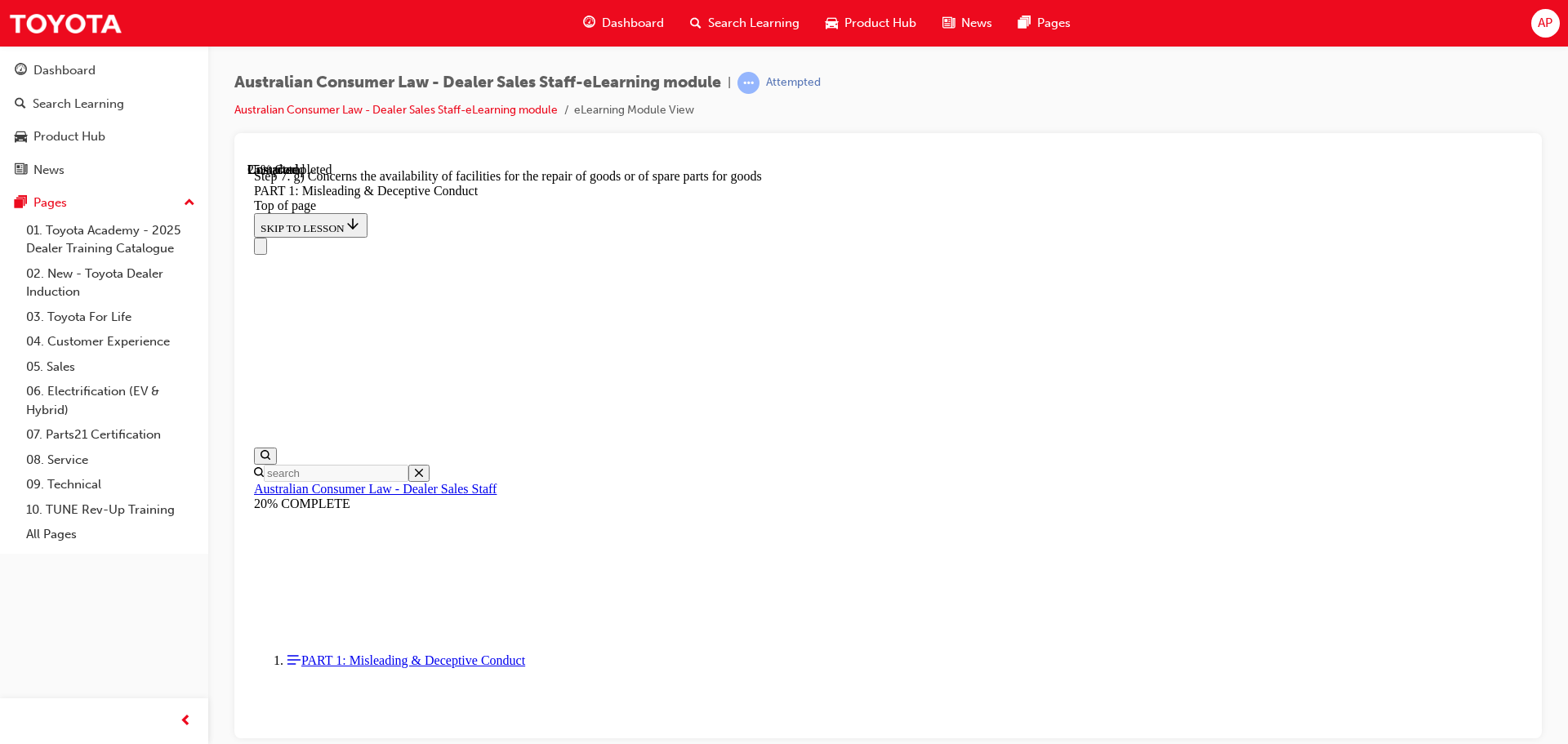 click on "False or misleading representations As well as the general rule against misleading conduct in s18, the ACL prohibits false or misleading statements. A breach can result in a financial penalty, as well as a remedy to the affected consumer. Section 29 of the ACL states - (1) A person must not in connection with the supply of goods or services, make a false or misleading representation that: START    1 a)	Goods or services are of a particular standard, quality, value, grade, composition, style, model, have had a particular history or particular previous use  For example: Telling a customer that the vehicle has 7 seats as a standard feature when in fact 5 seats are the standard configuration.  1 2 3 4 5 6 7 8 9 10 11    2 b)	Goods are new For example: Telling a customer the vehicle is the ”all new” model when it has been in the market for 10 months and is about to be superseded.     1 2 3 4 5 6 7 8 9 10 11    3 c)	A particular person has agreed to acquire goods or services 1 2 3 4 5 6 7 8 9 10 11    4 1 2" at bounding box center [888, 9337] 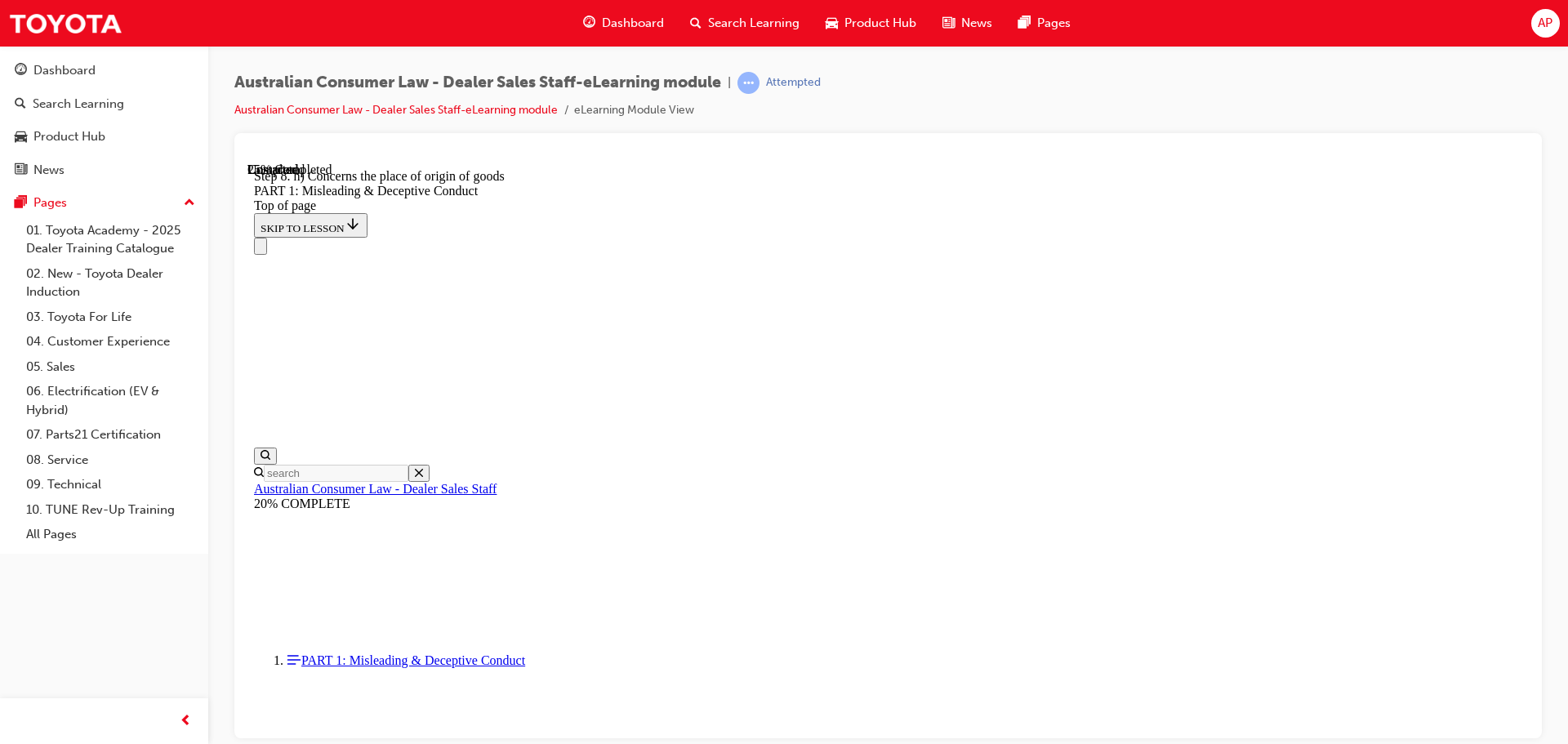 click on "9" at bounding box center (296, 11842) 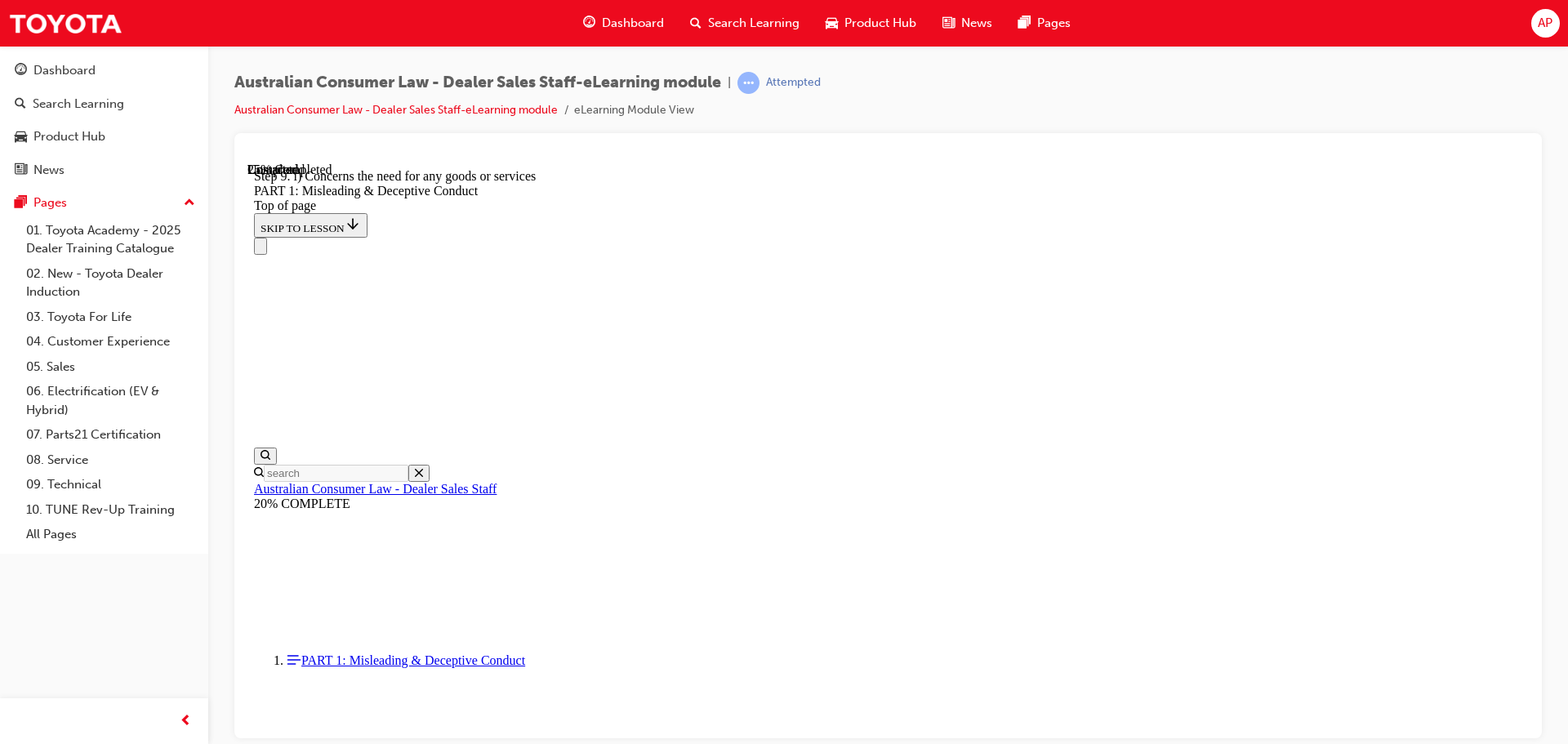 click on "9" at bounding box center (296, 12158) 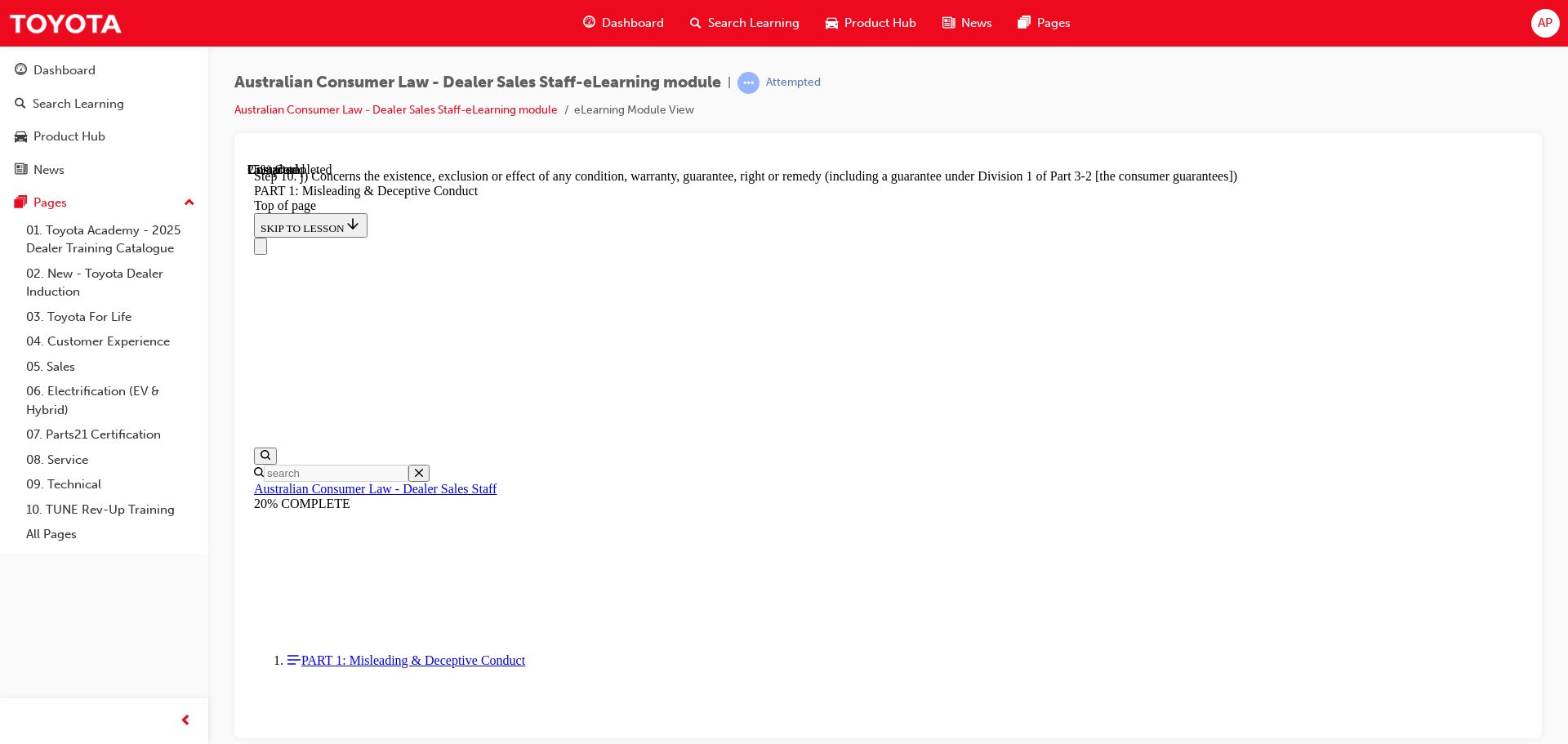 click on "11" at bounding box center (299, 12530) 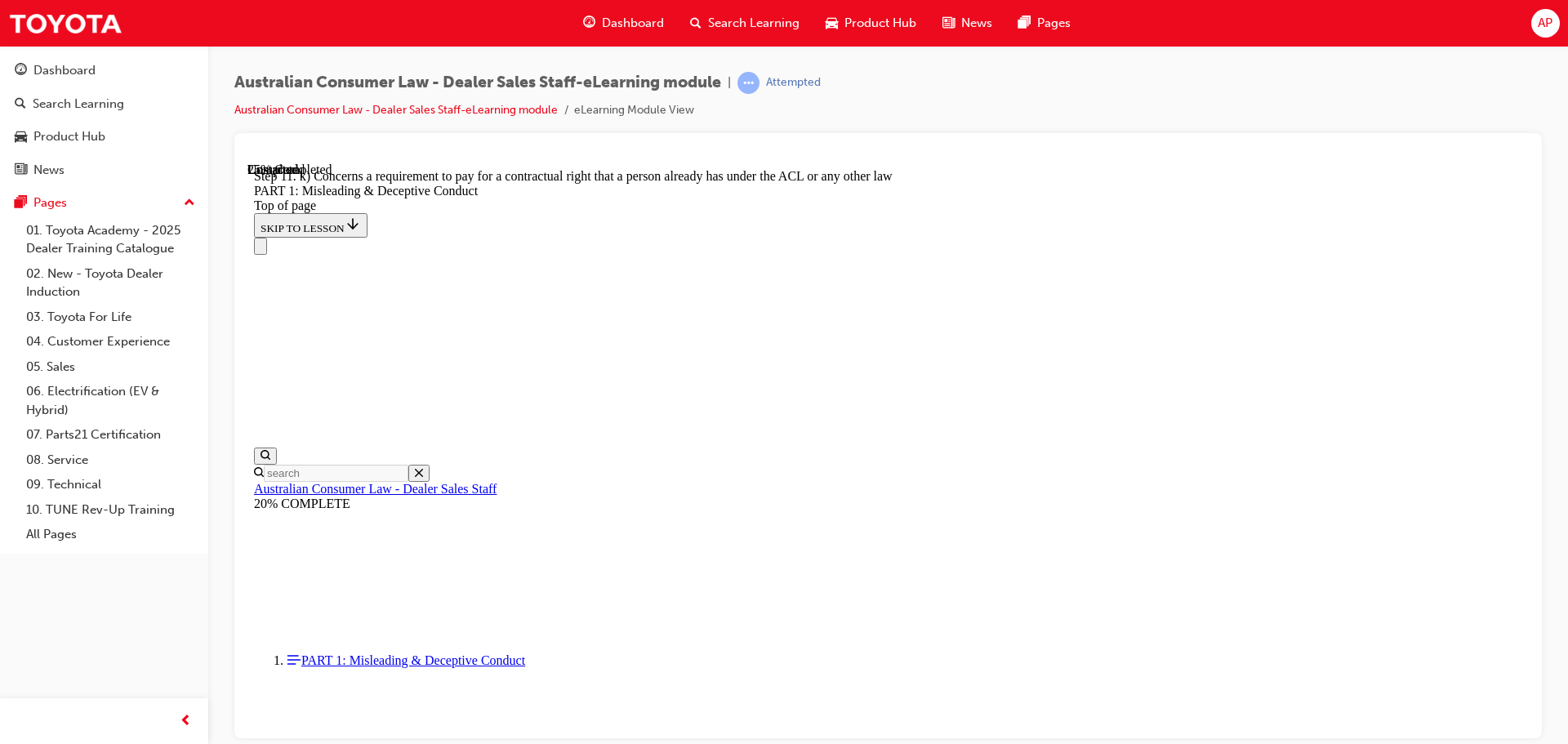 click 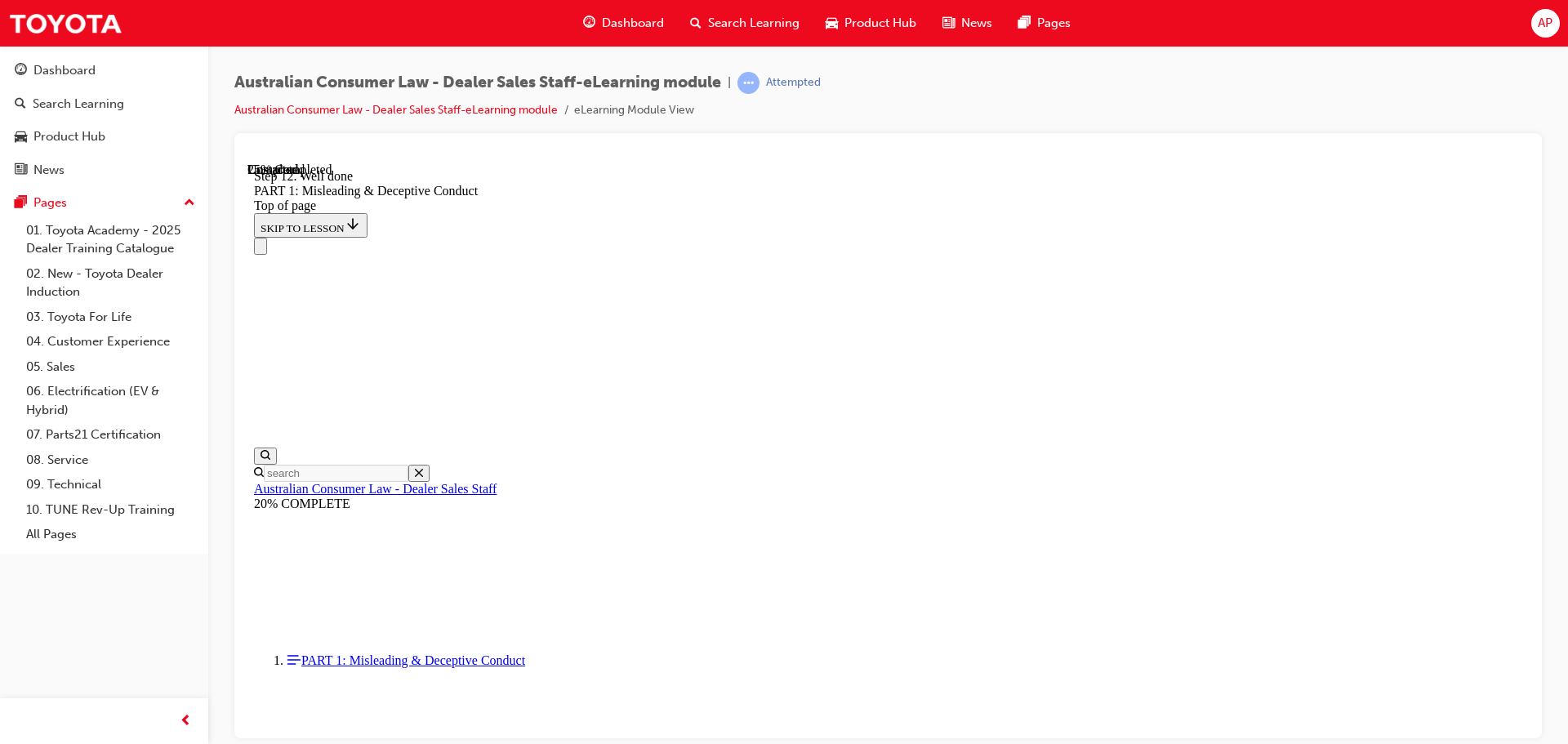scroll, scrollTop: 2368, scrollLeft: 0, axis: vertical 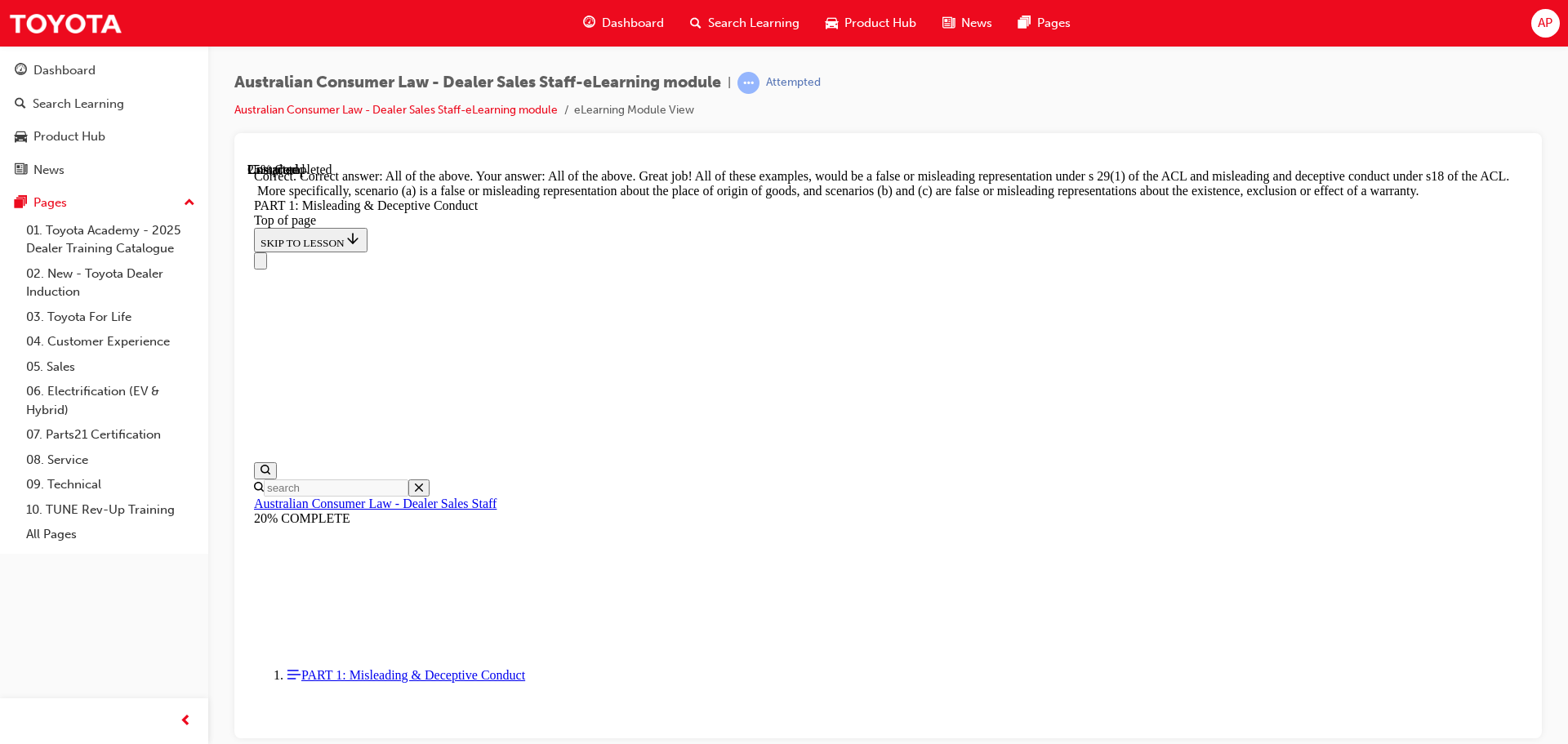click at bounding box center (888, 20026) 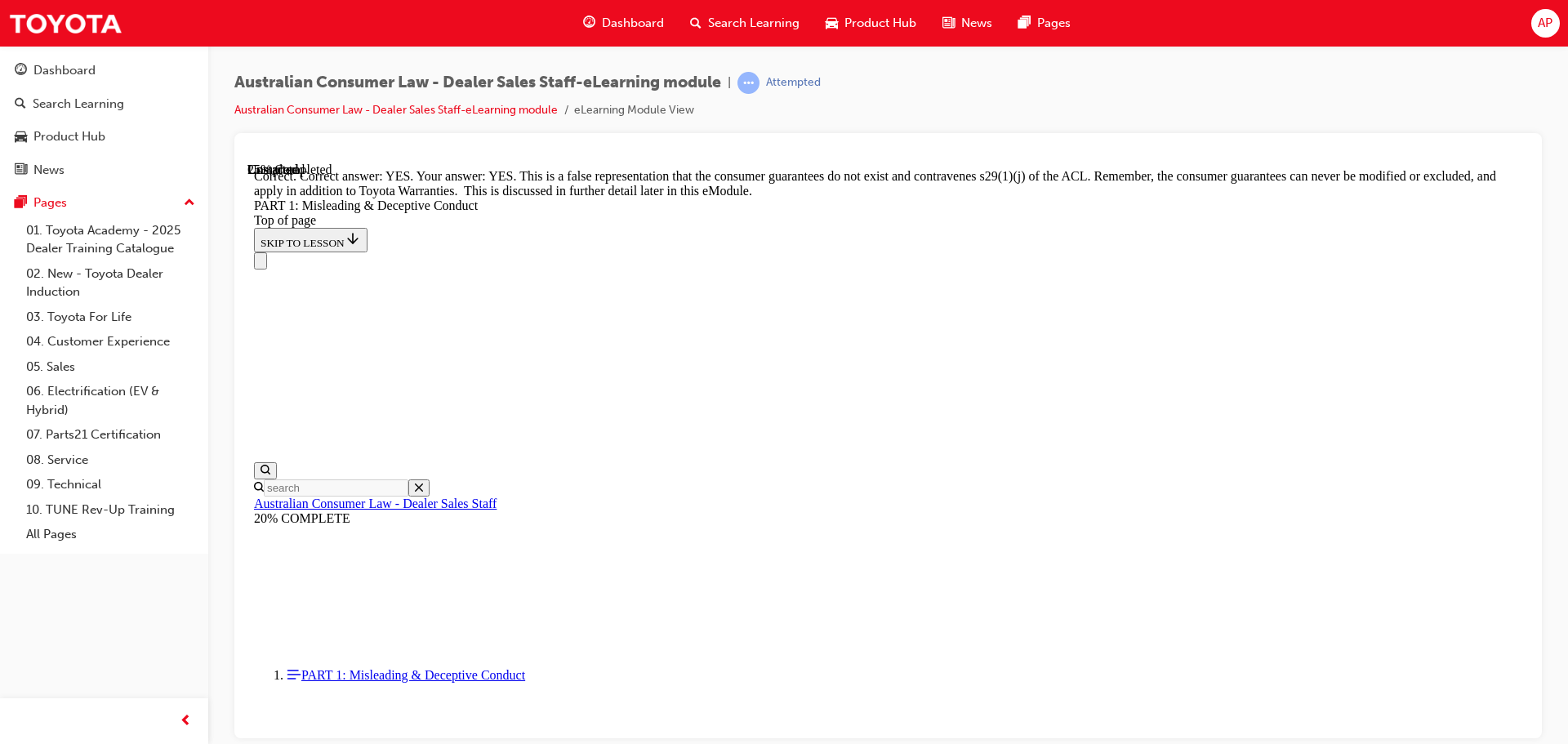click on "What you SHOULD do in conversations with customers START" at bounding box center (888, 23647) 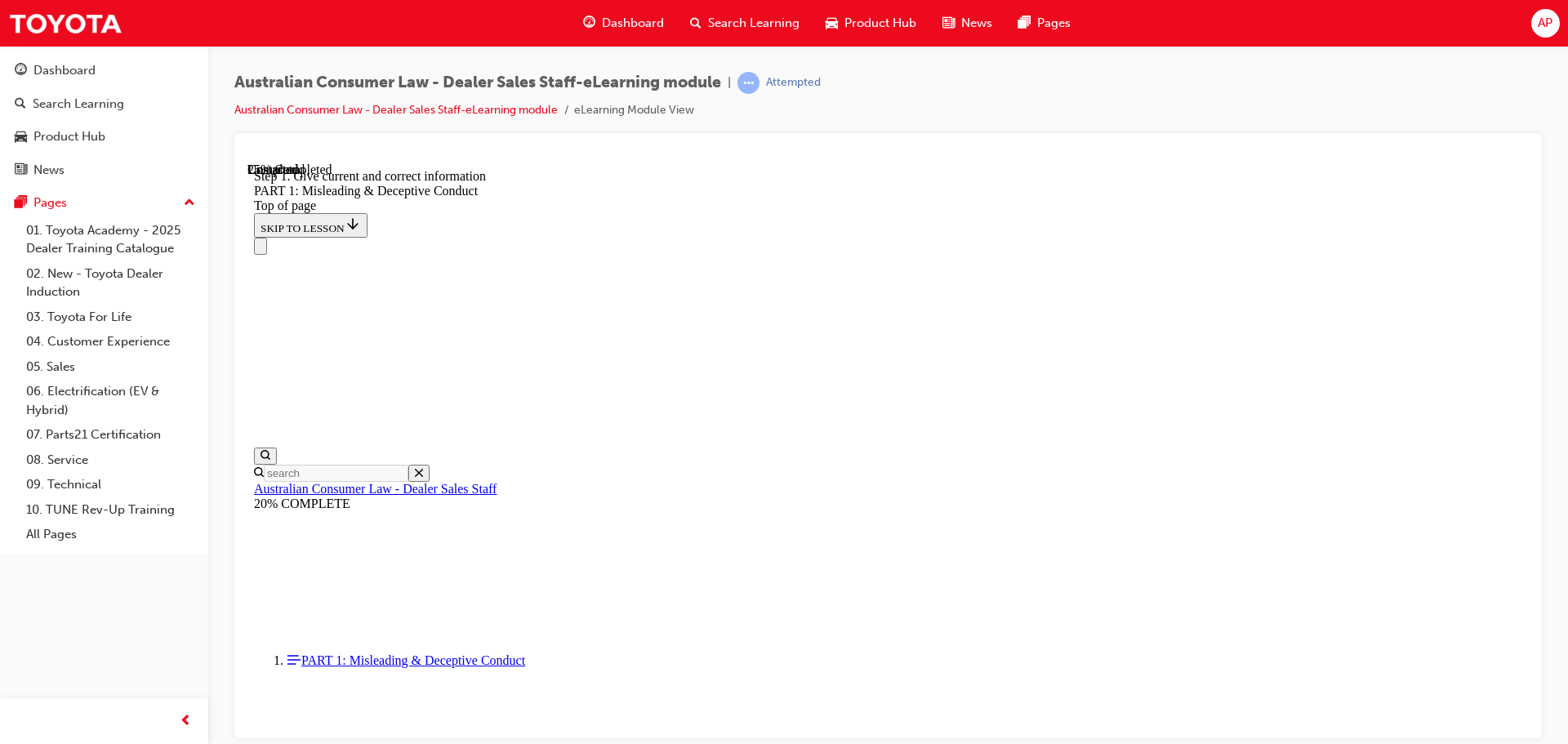 scroll, scrollTop: 3990, scrollLeft: 0, axis: vertical 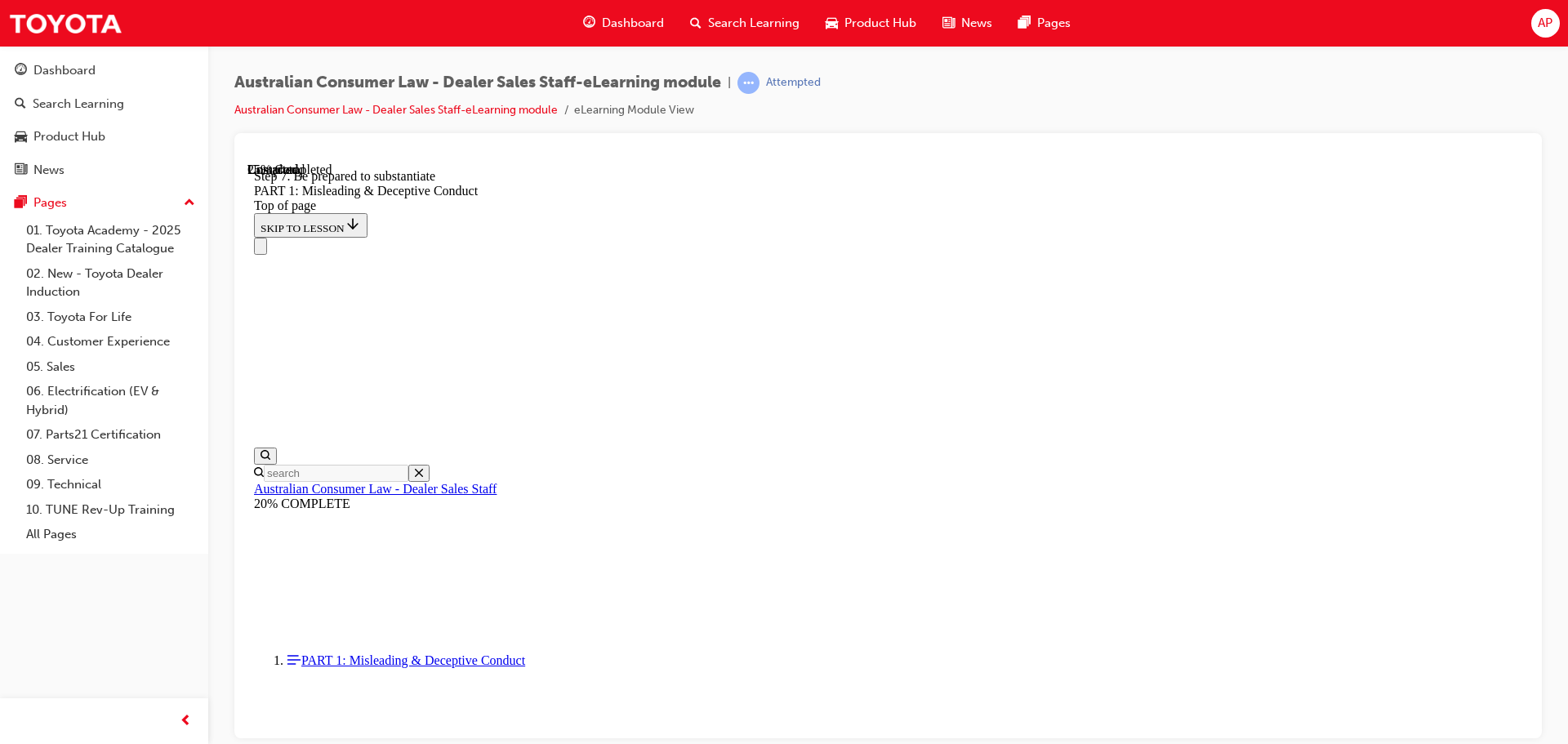 click on "START" 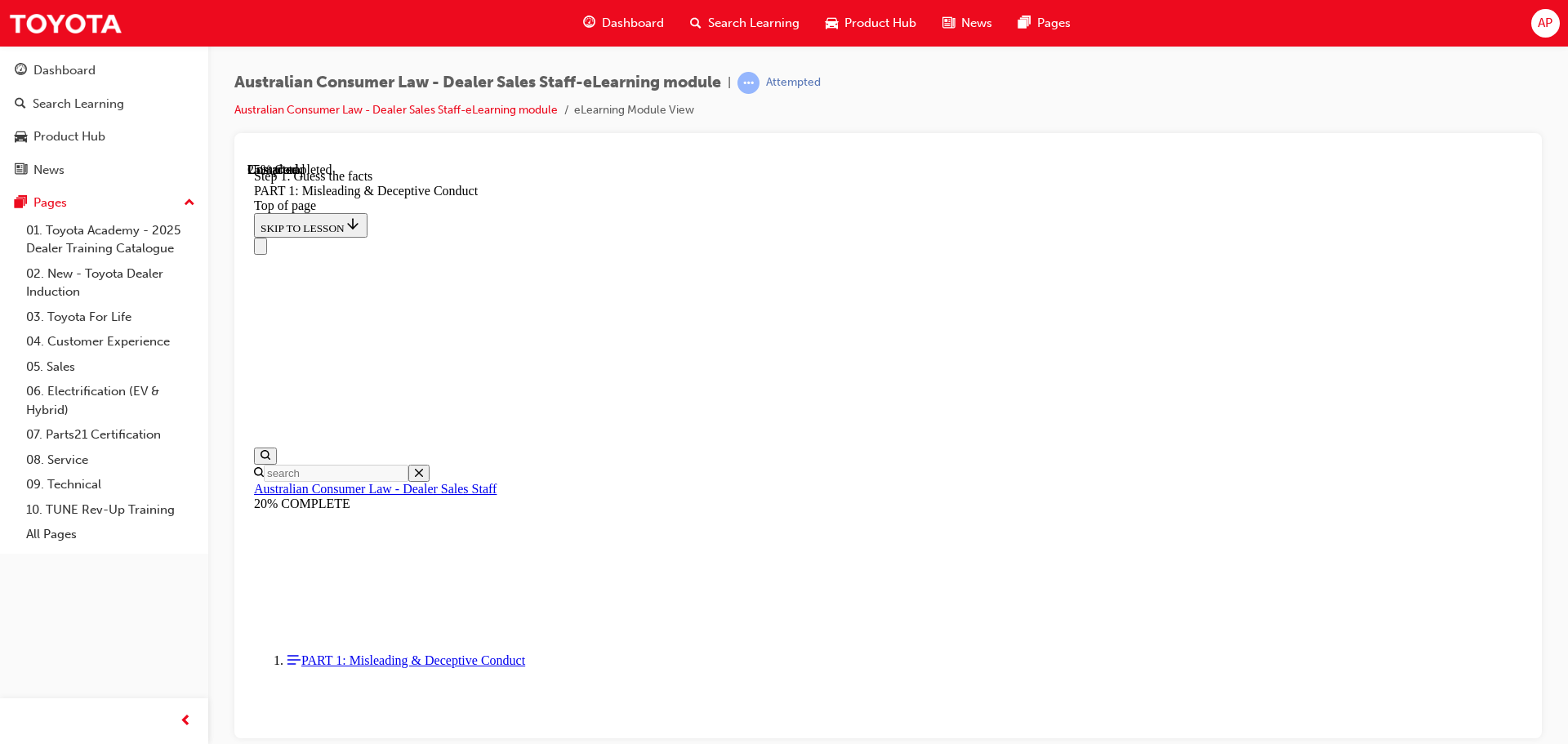 scroll, scrollTop: 4421, scrollLeft: 0, axis: vertical 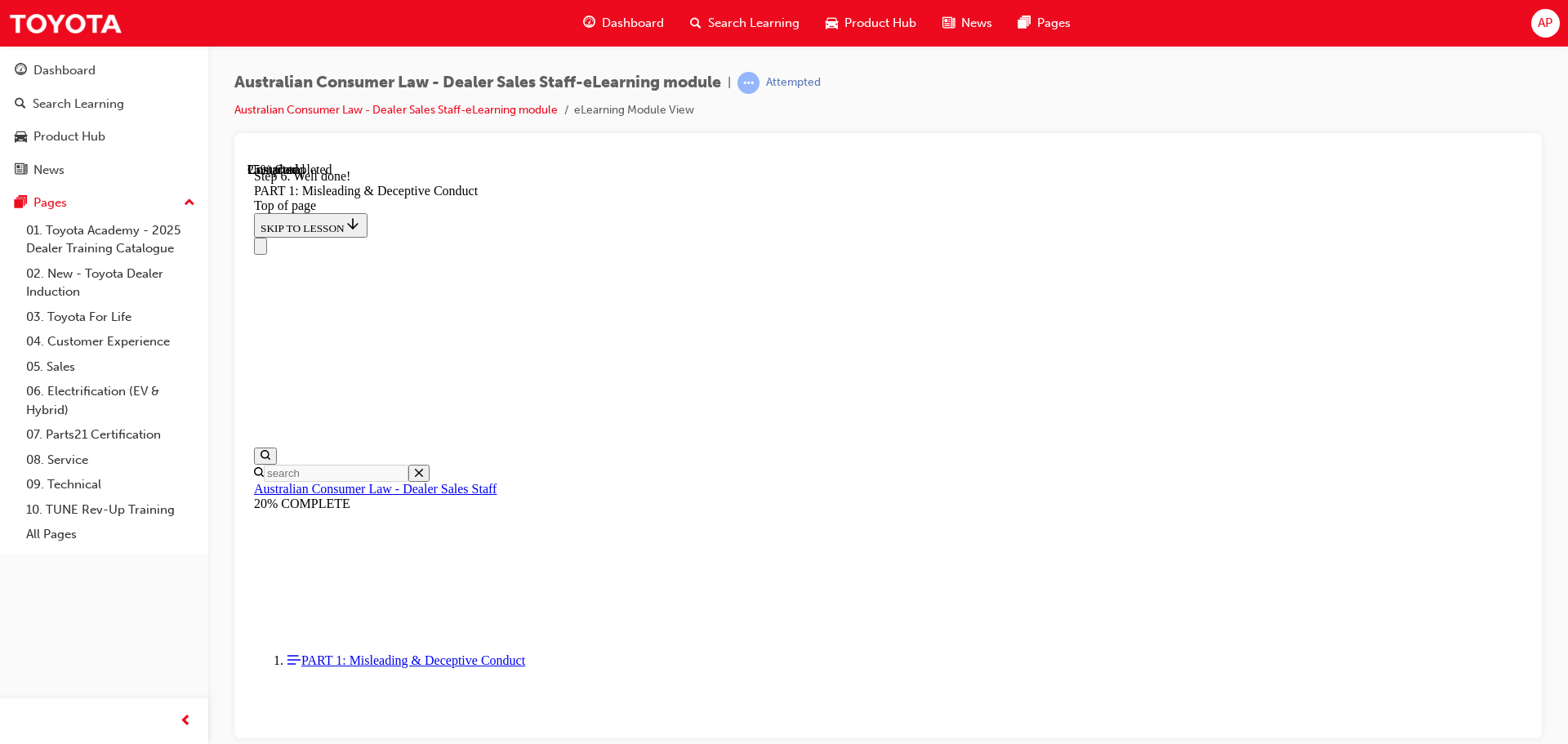 click on "What you SHOULD NOT do in conversations with customers START Step 1 Guess the facts For example: Making statements like: “From my experience, any issues with the car can be fixed [DATE] or so.”  1 2 3 4 5 Step 2 Omit relevant information For example: Forgetting to point out that the ‘Bird’s eye view camera’ only comes with a higher grade model, when the customer has stated they are interested in advanced parking features.  1 2 3 4 5 Step 3 Make ambiguous or contradictory statements or use unnecessary jargon For example: Making statements like: “The boot space of this car is quite big but may not feel big enough for holiday activities.”   1 2 3 4 5 Step 4 Make promises you cannot keep, or make predictions without reasonable basis For example: Telling a customer that the upcoming release of the next grade of vehicle is likely to come in a new range of colours, when you have no information to support that promise / prediction. 1 2 3 4 5 Step 5 1 2 3 4 5 Well done! START AGAIN 1 2 3 4 5" at bounding box center (888, 24073) 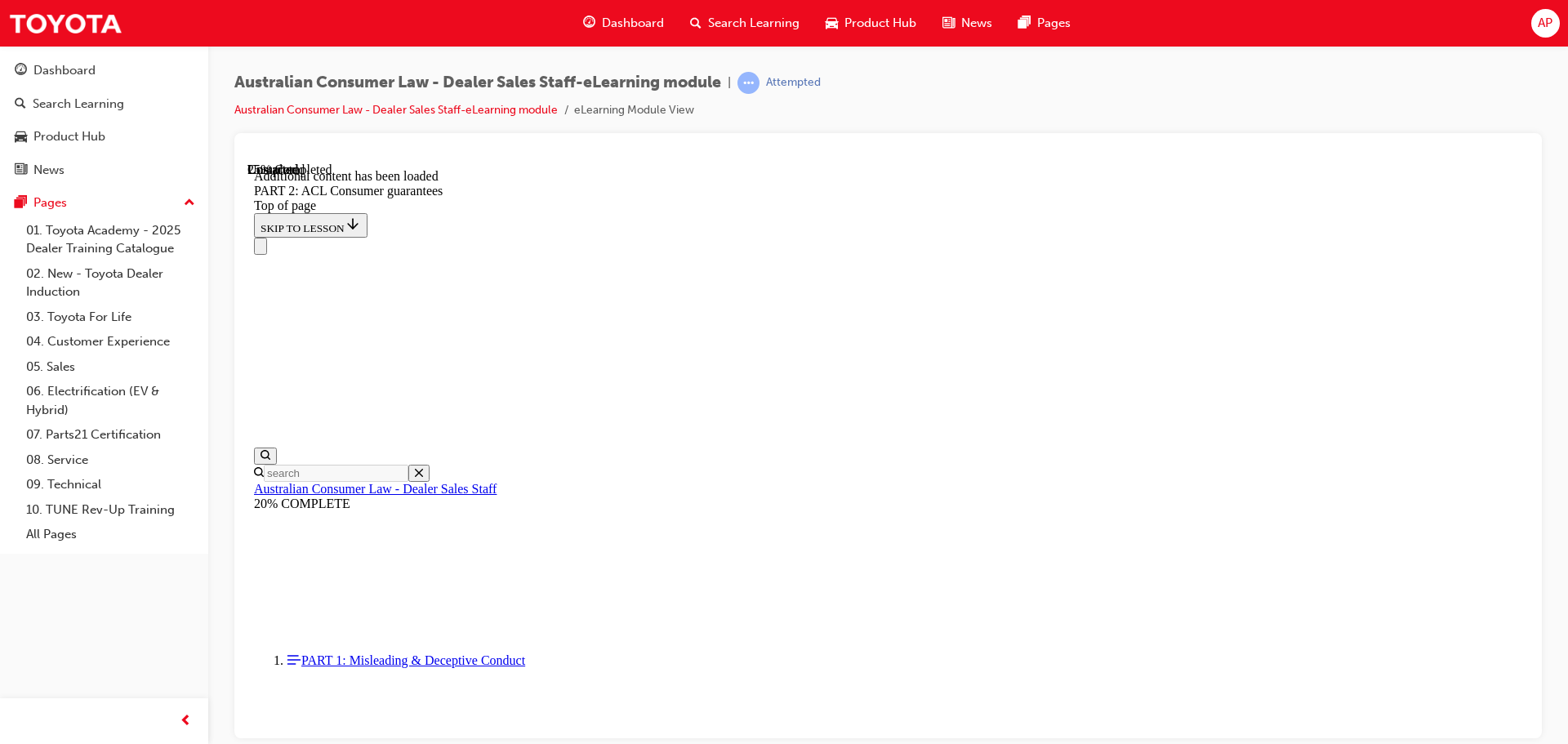 scroll, scrollTop: 0, scrollLeft: 0, axis: both 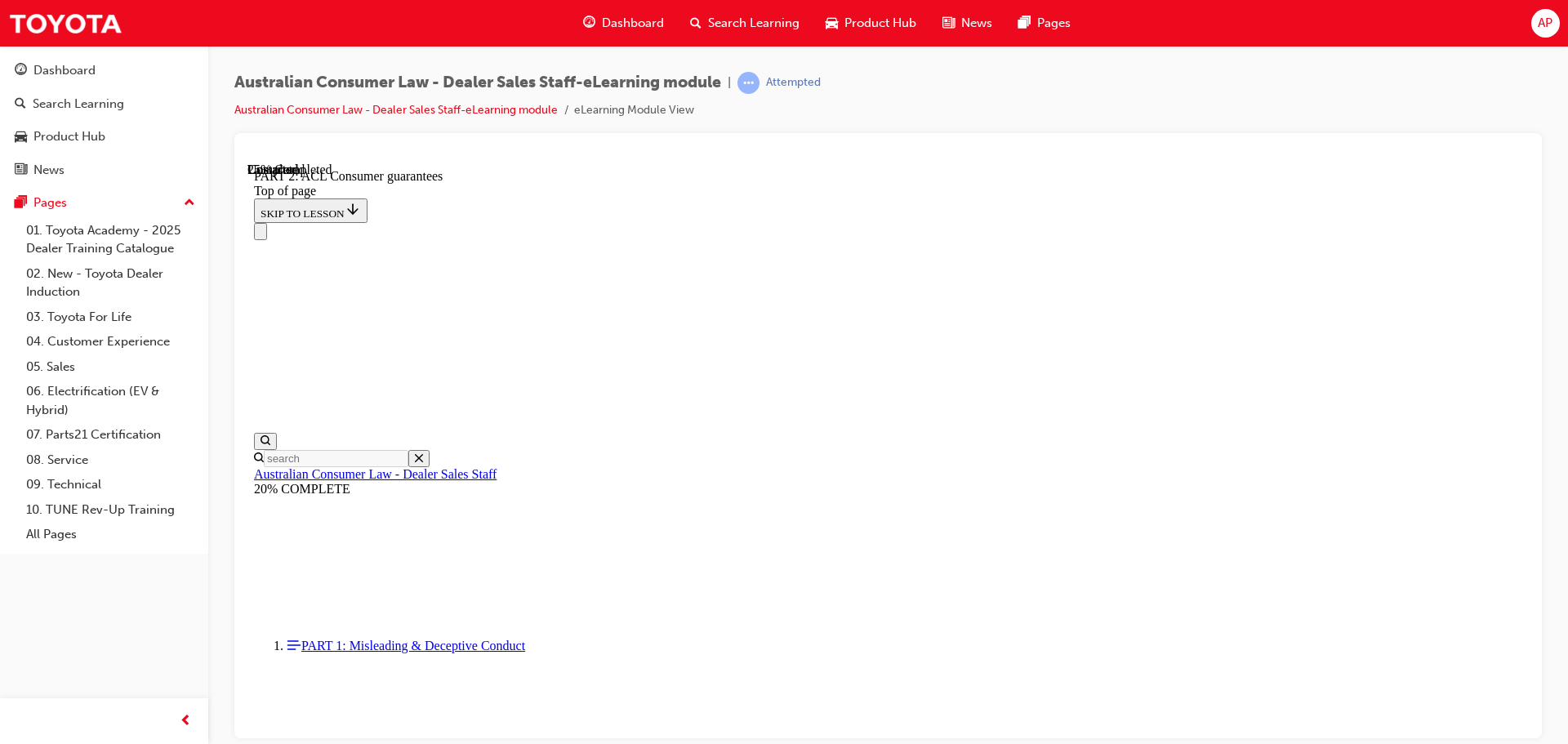 click on "START" at bounding box center (277, 9546) 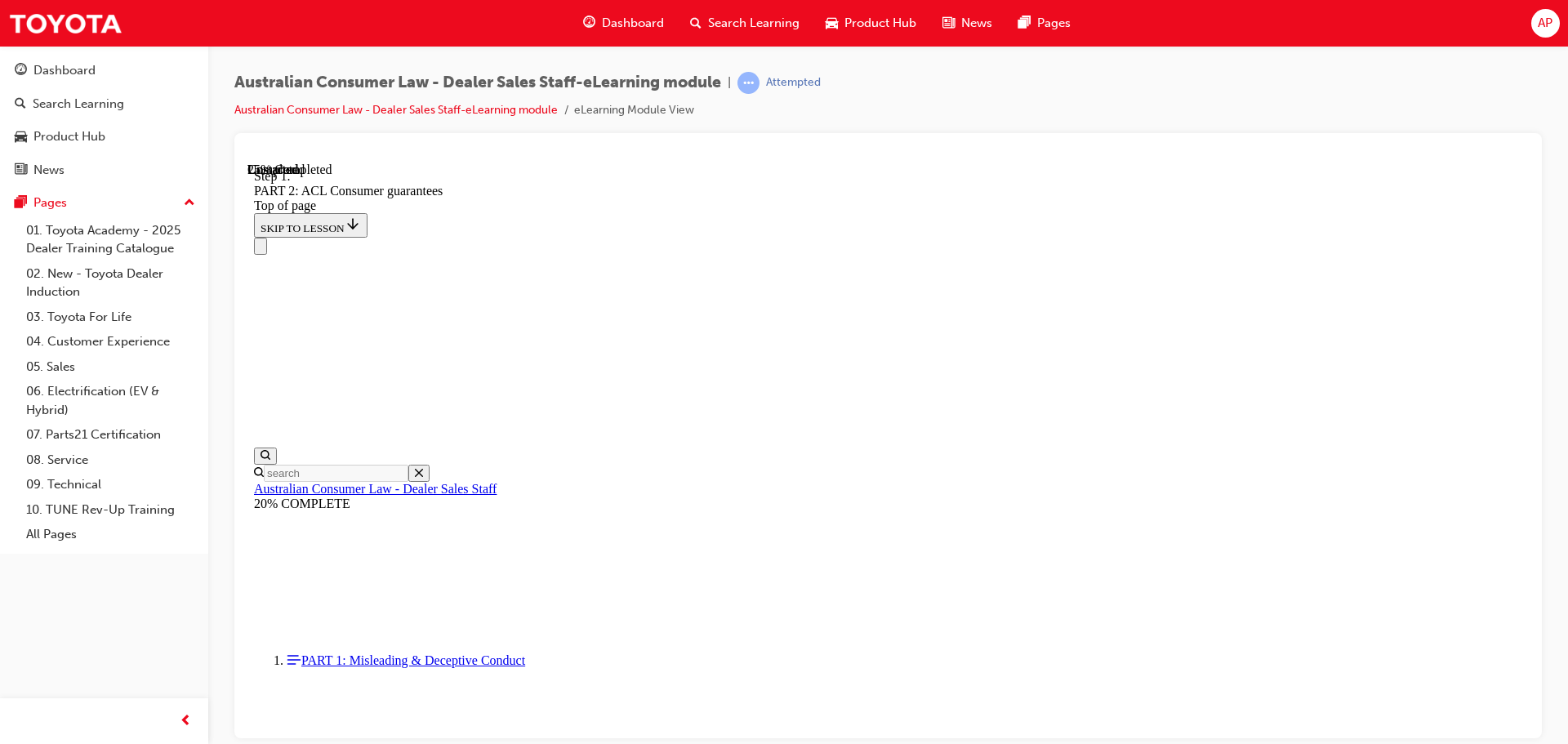 scroll, scrollTop: 2648, scrollLeft: 0, axis: vertical 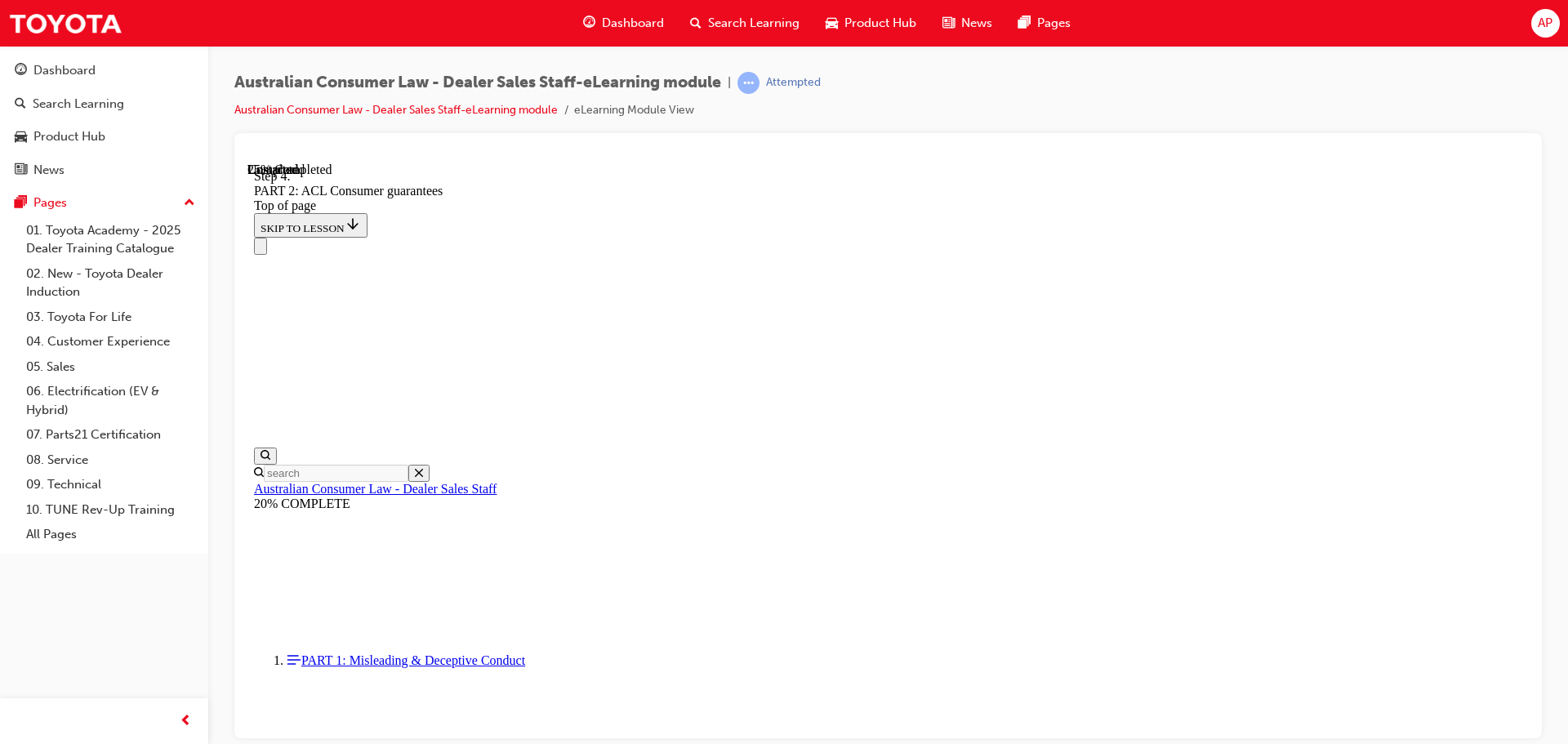 click on "START" at bounding box center [277, 9934] 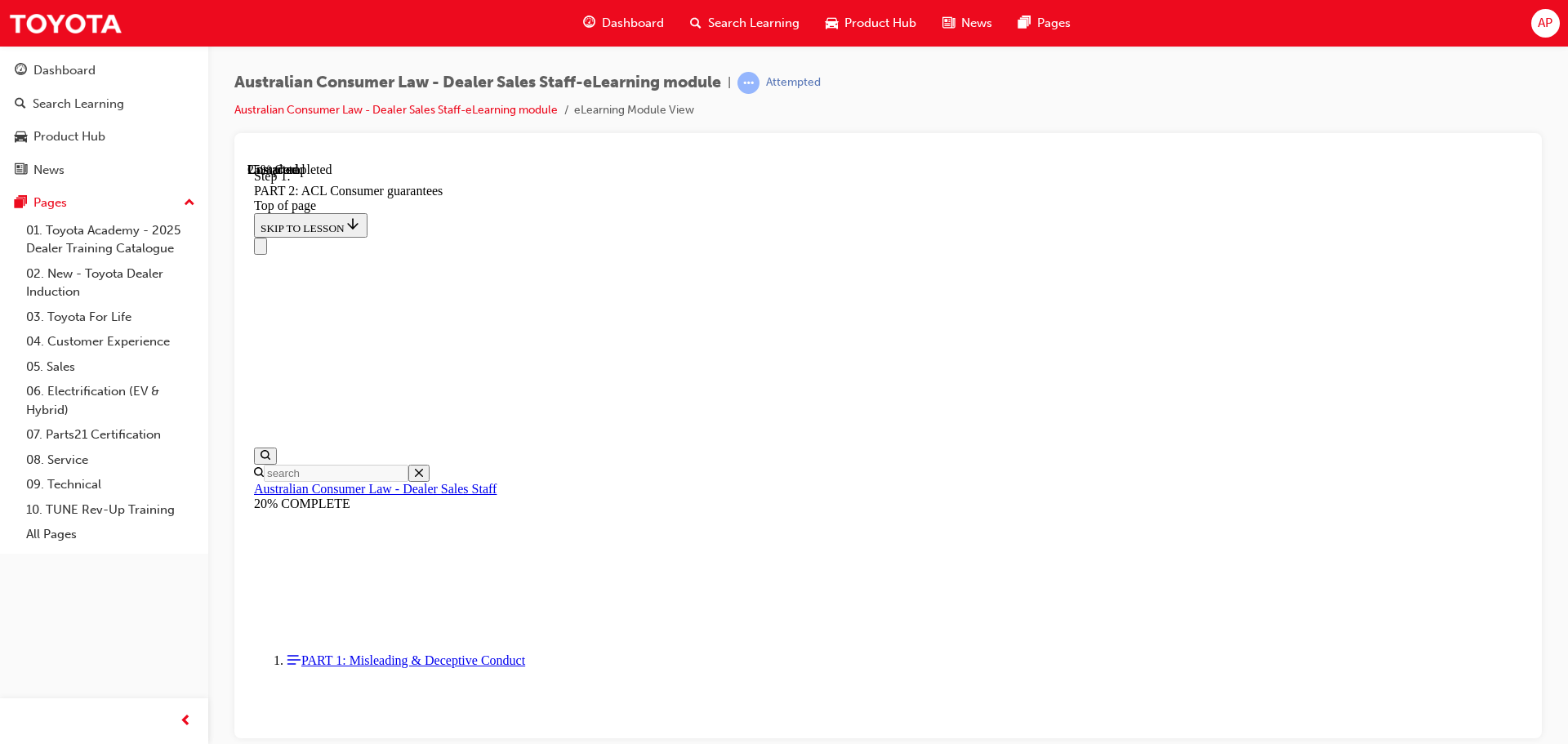 scroll, scrollTop: 3089, scrollLeft: 0, axis: vertical 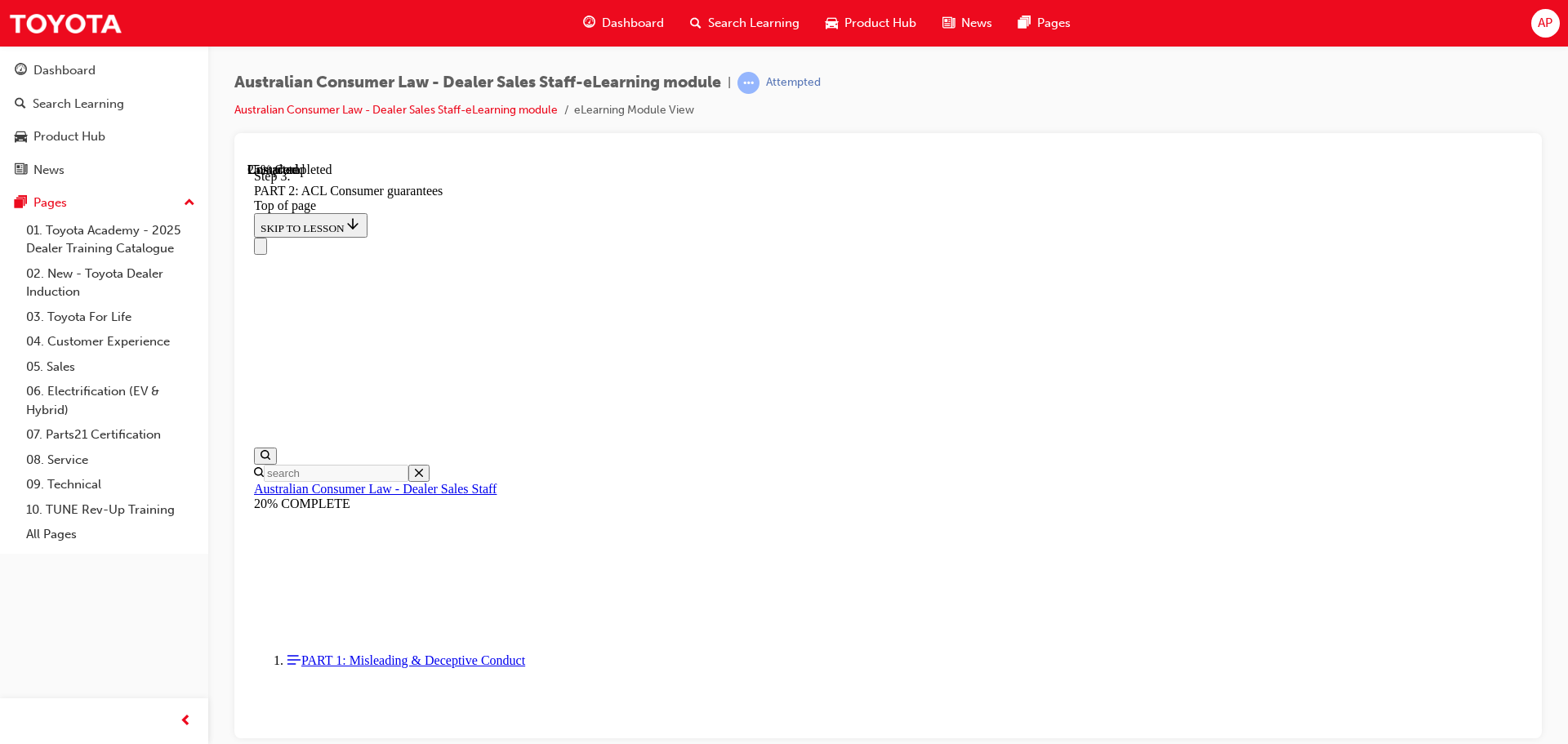 click on "CONTINUE" at bounding box center (289, 10696) 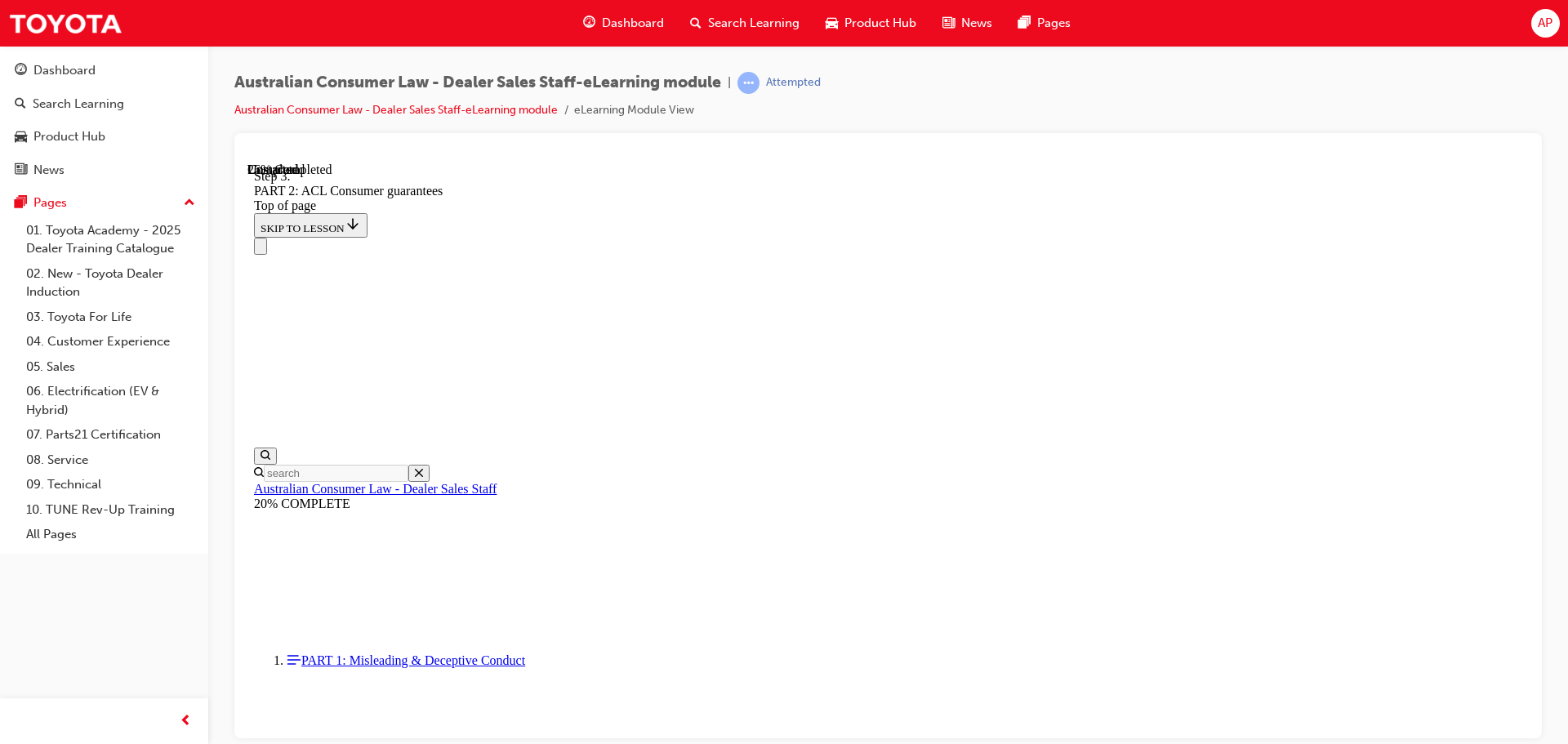 click on "Great Job! START OVER" at bounding box center [888, 11052] 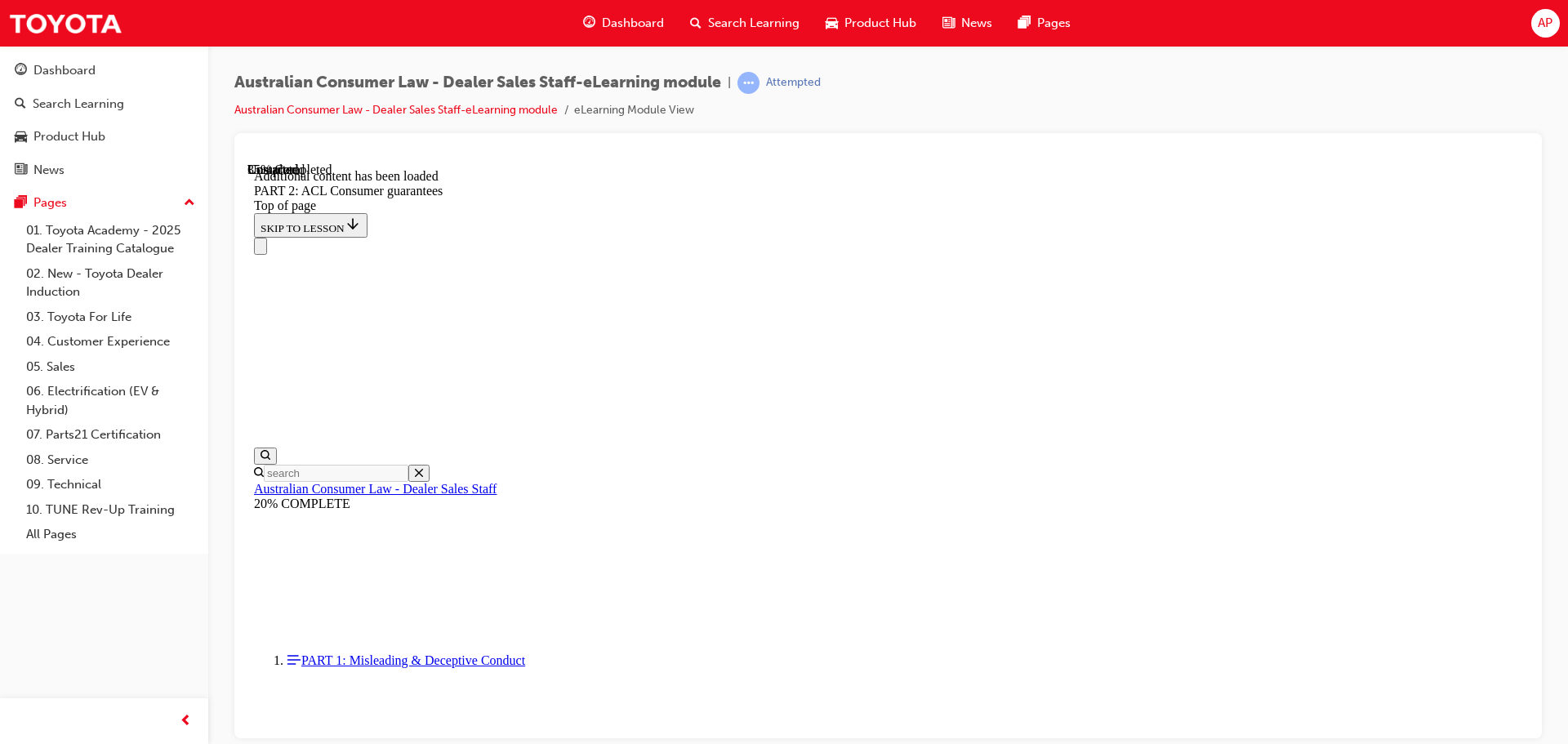 scroll, scrollTop: 6785, scrollLeft: 0, axis: vertical 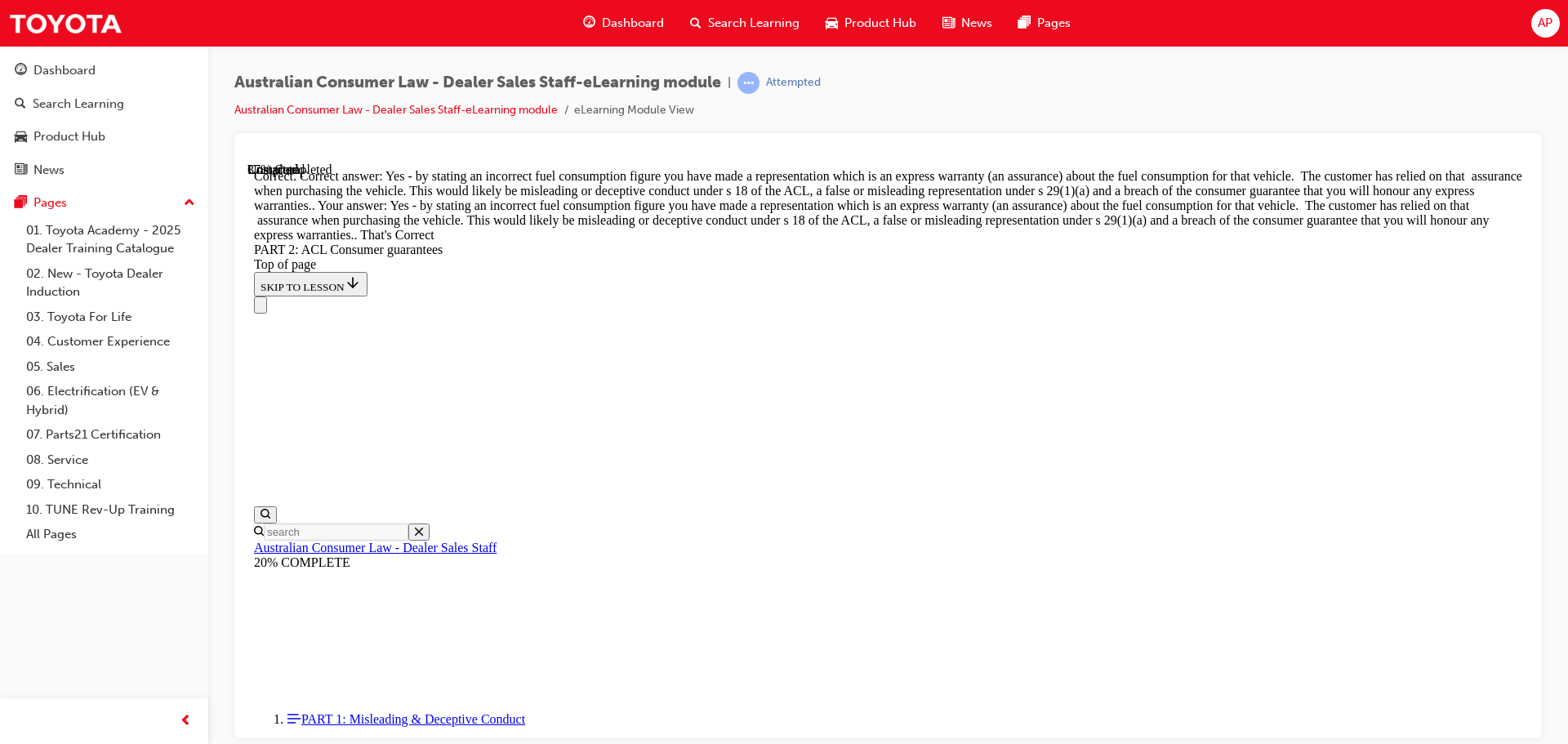 click on "CONTINUE" at bounding box center [288, 16874] 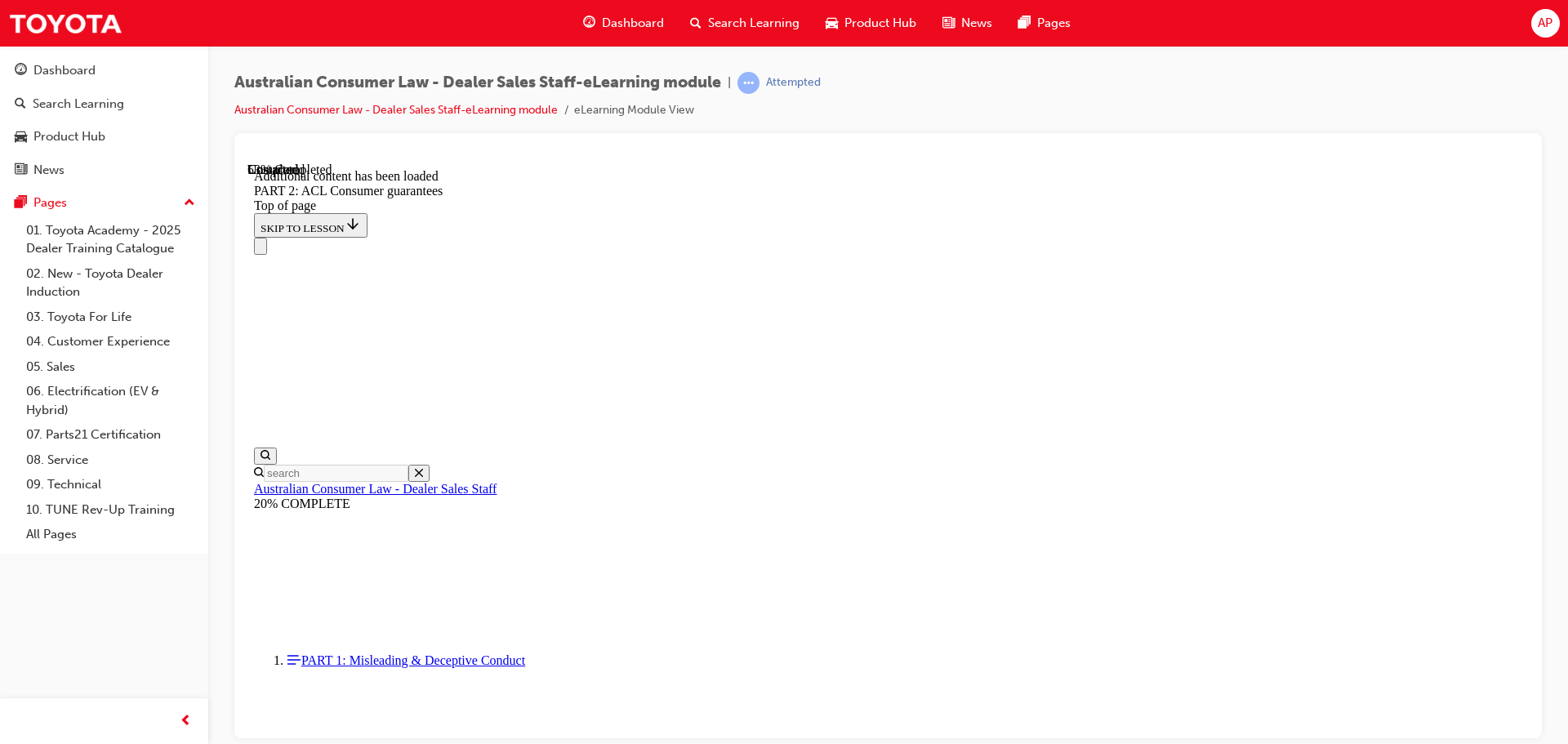 scroll, scrollTop: 8929, scrollLeft: 0, axis: vertical 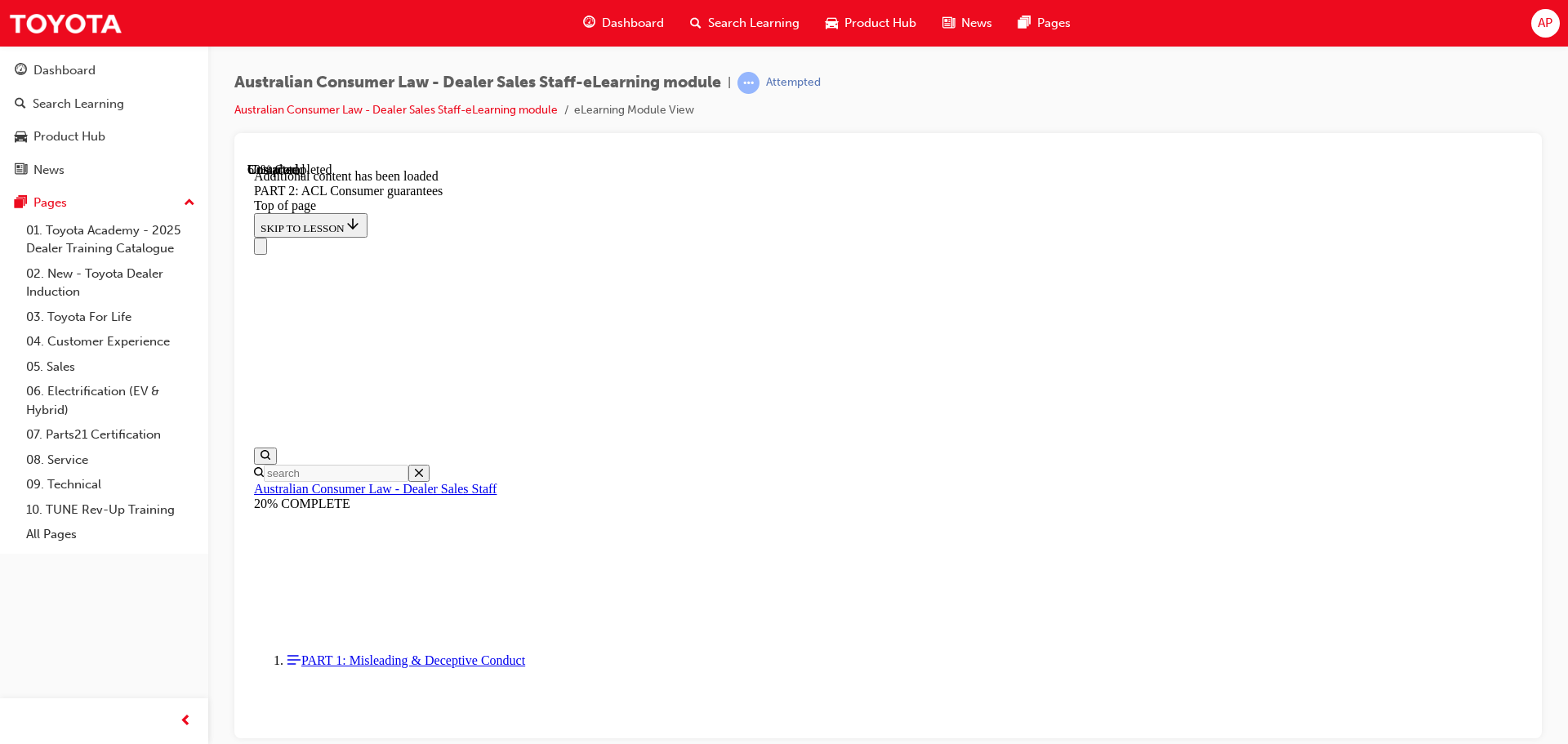 click on "START" at bounding box center [277, 19460] 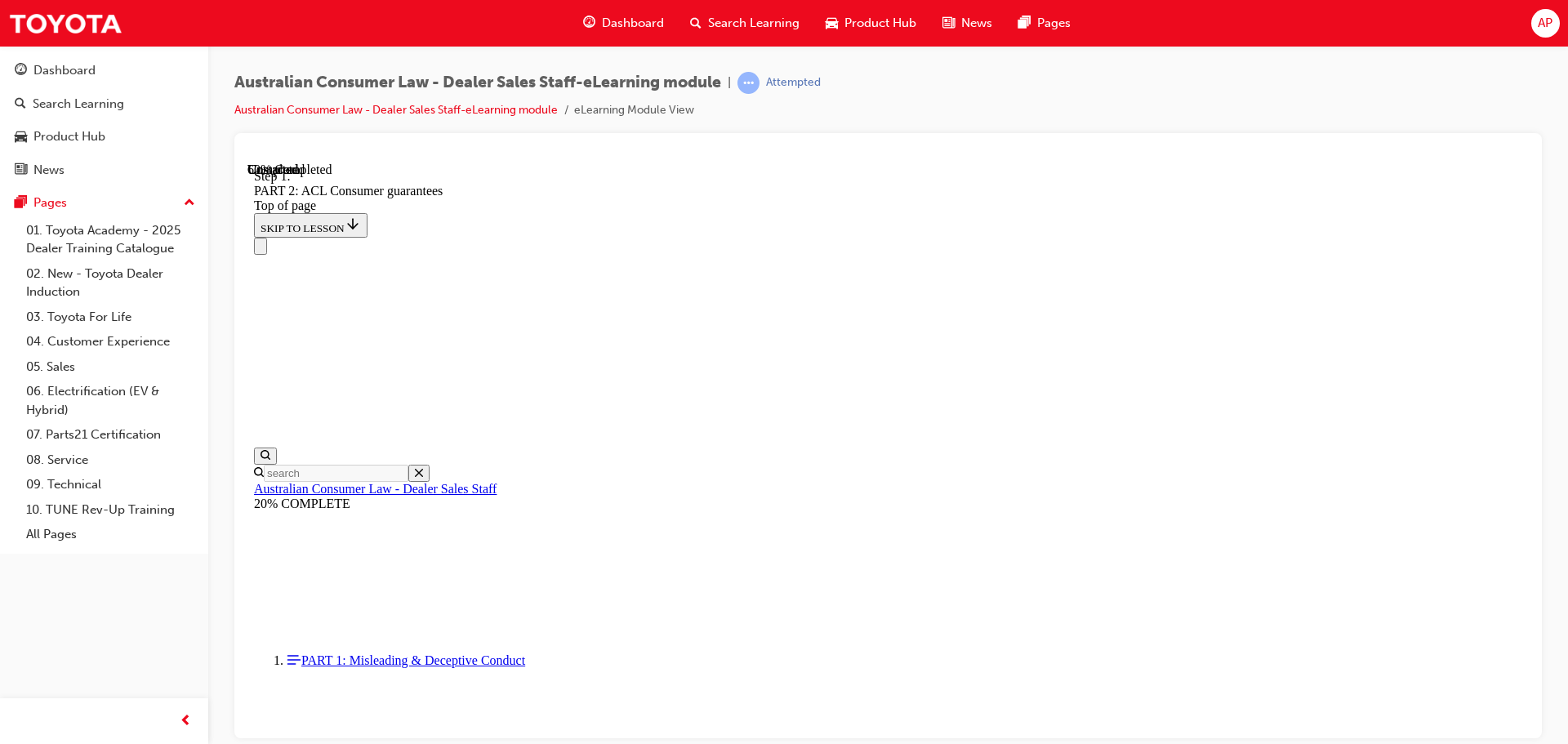 scroll, scrollTop: 10182, scrollLeft: 0, axis: vertical 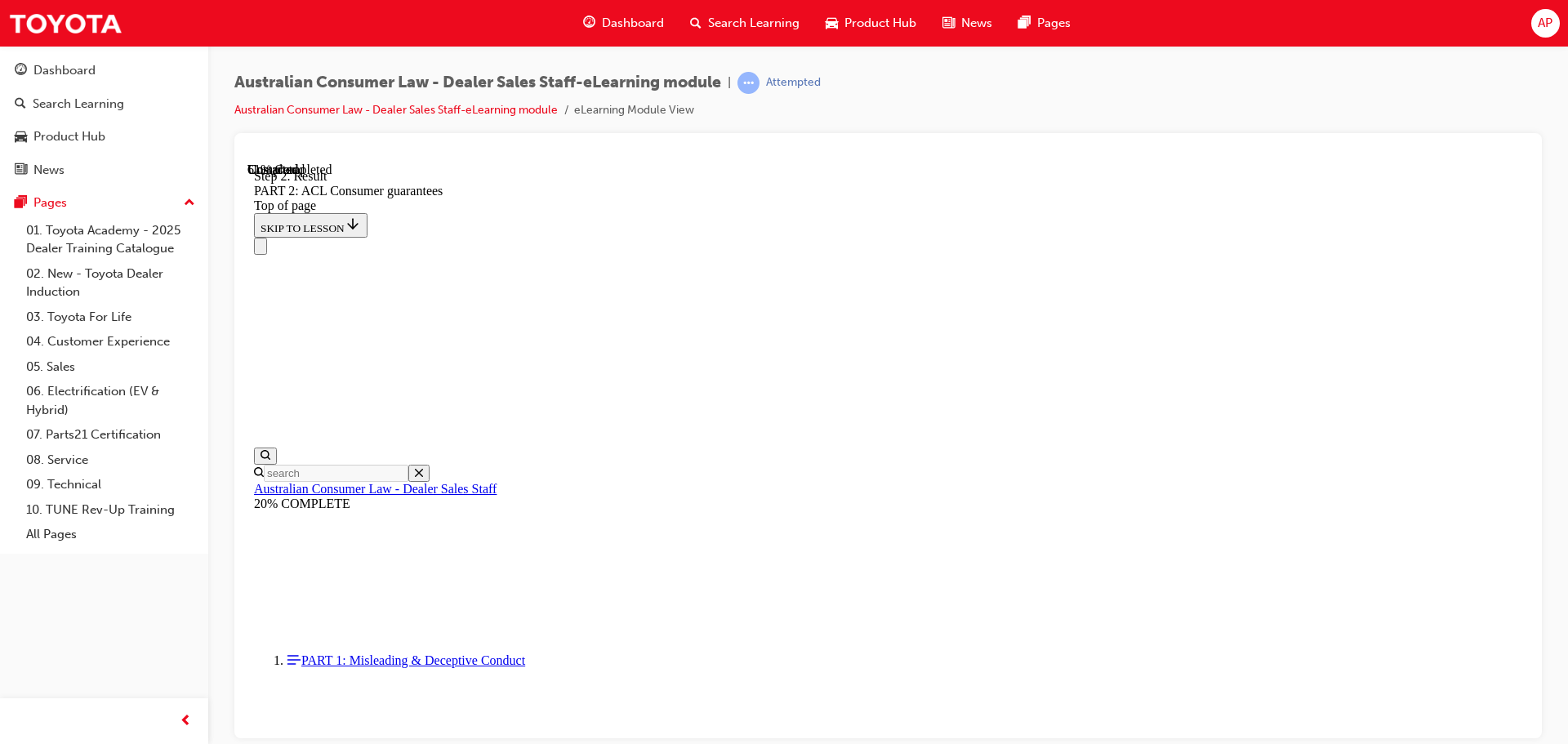 click on "CONTINUE" at bounding box center [288, 19770] 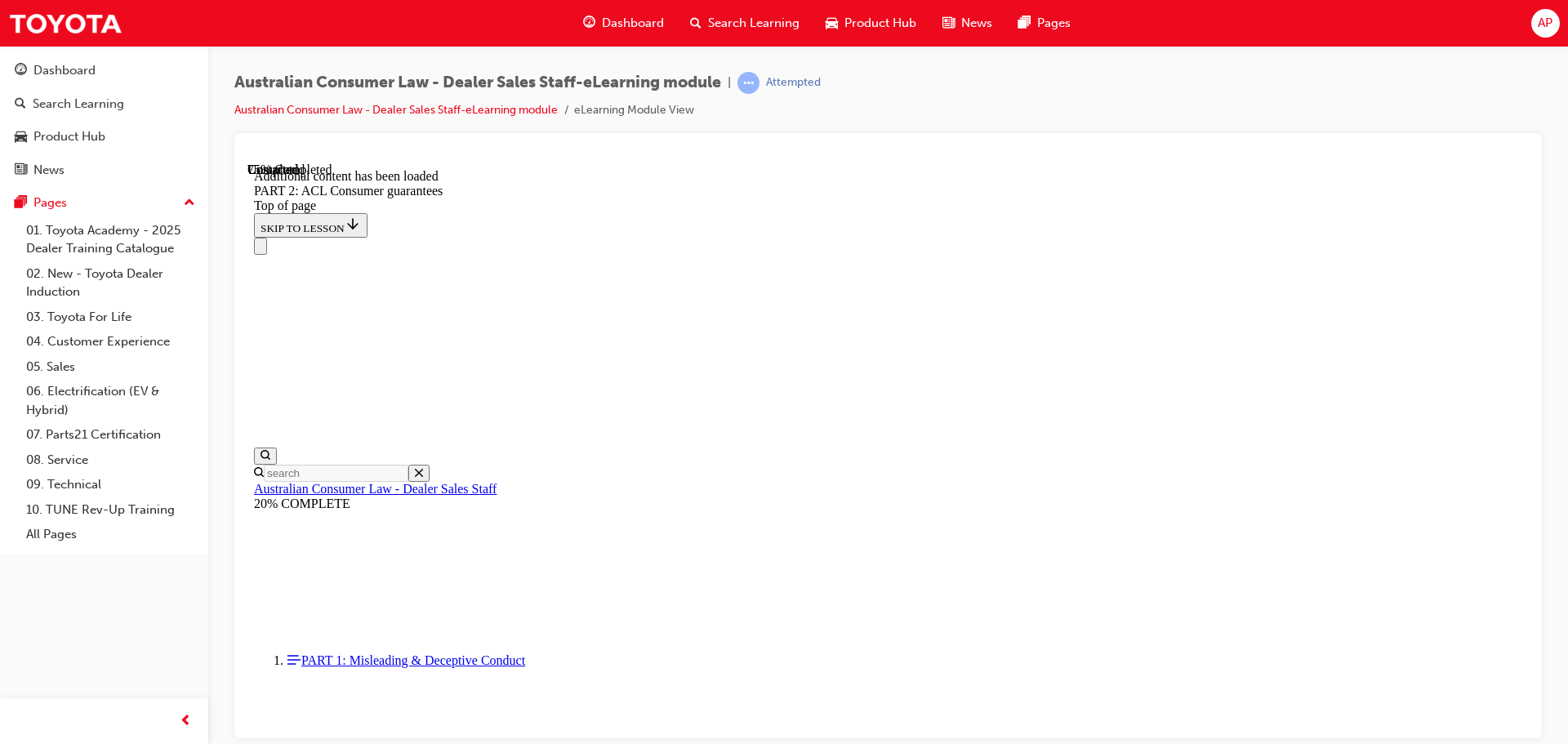 scroll, scrollTop: 13530, scrollLeft: 0, axis: vertical 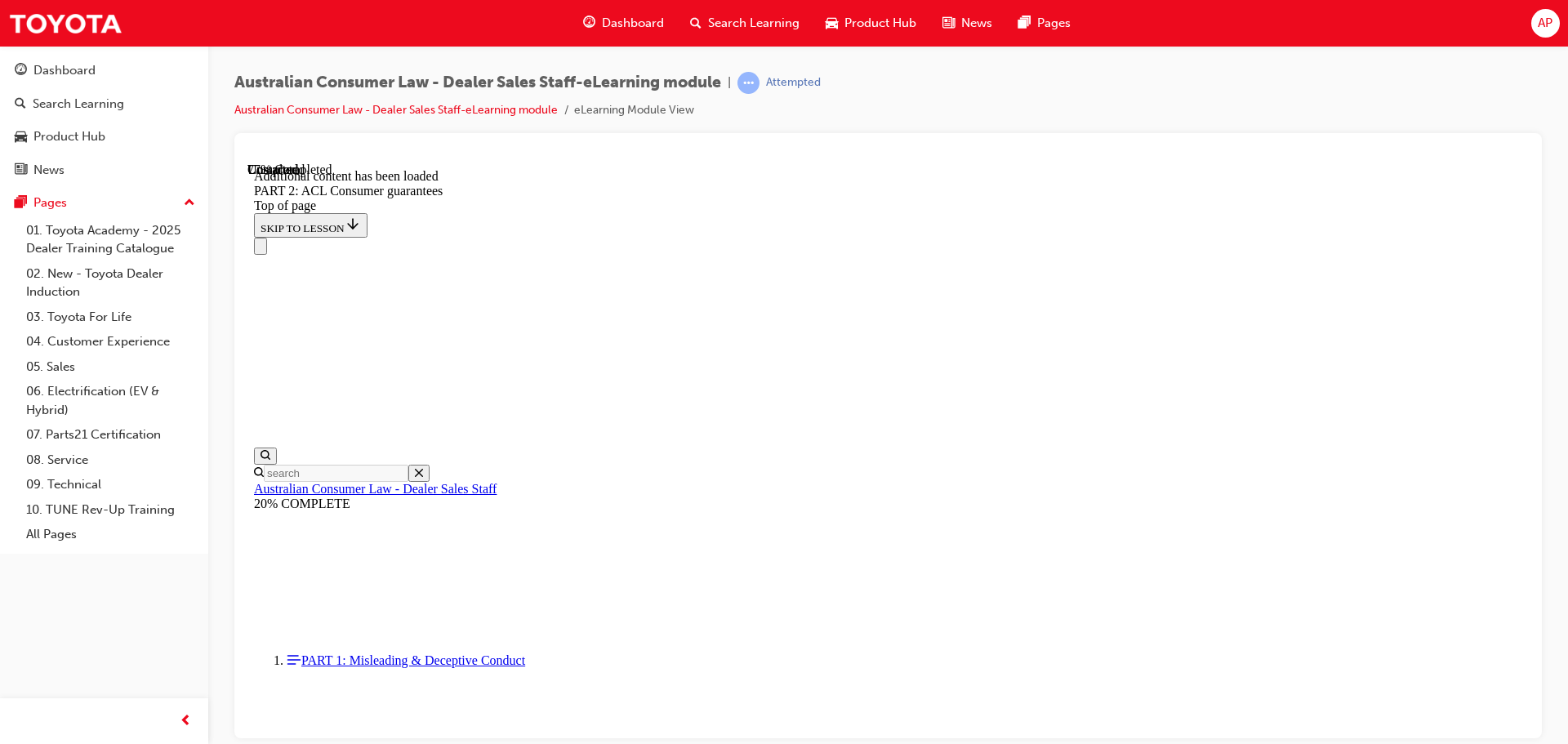 click on "CONTINUE" at bounding box center (288, 22706) 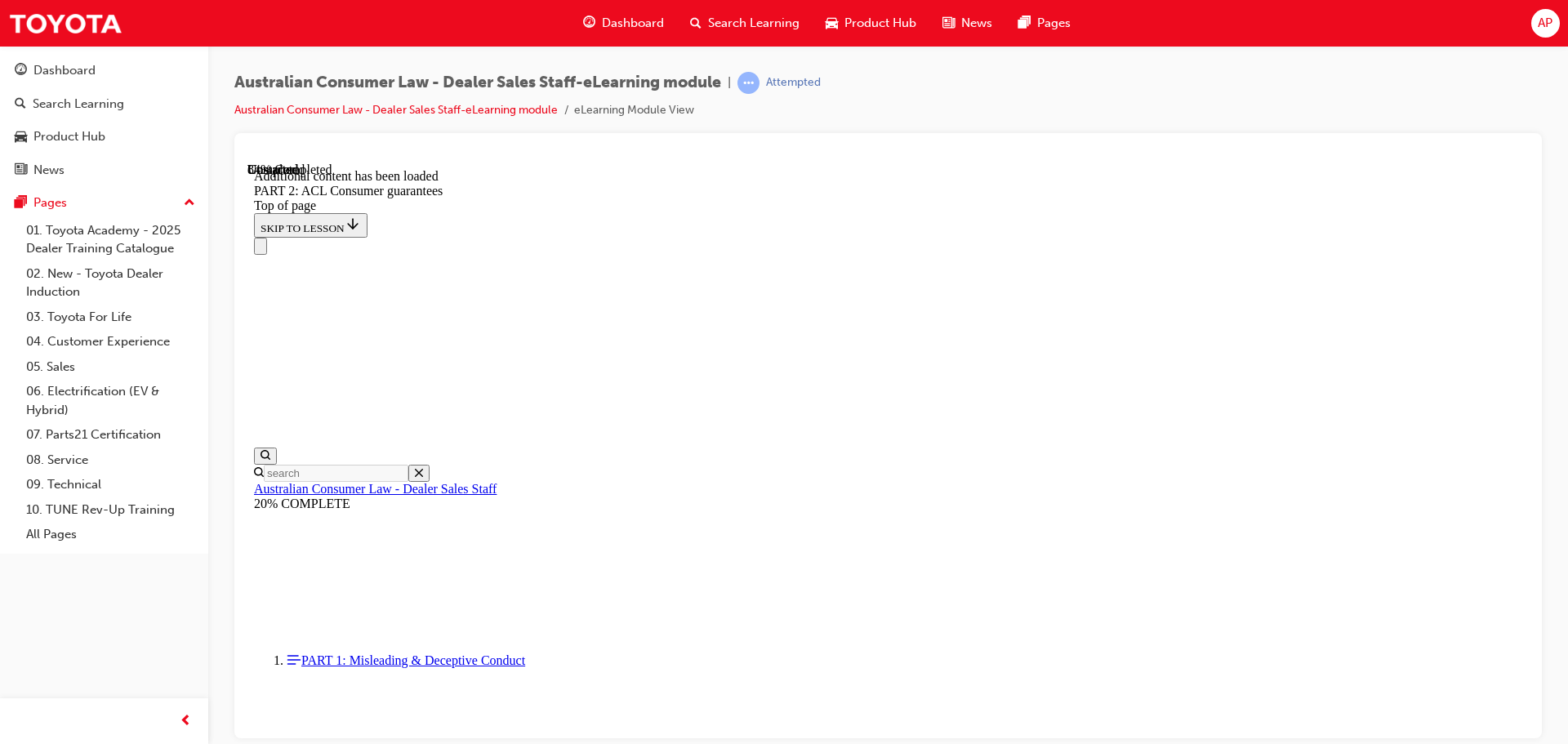 scroll, scrollTop: 15904, scrollLeft: 0, axis: vertical 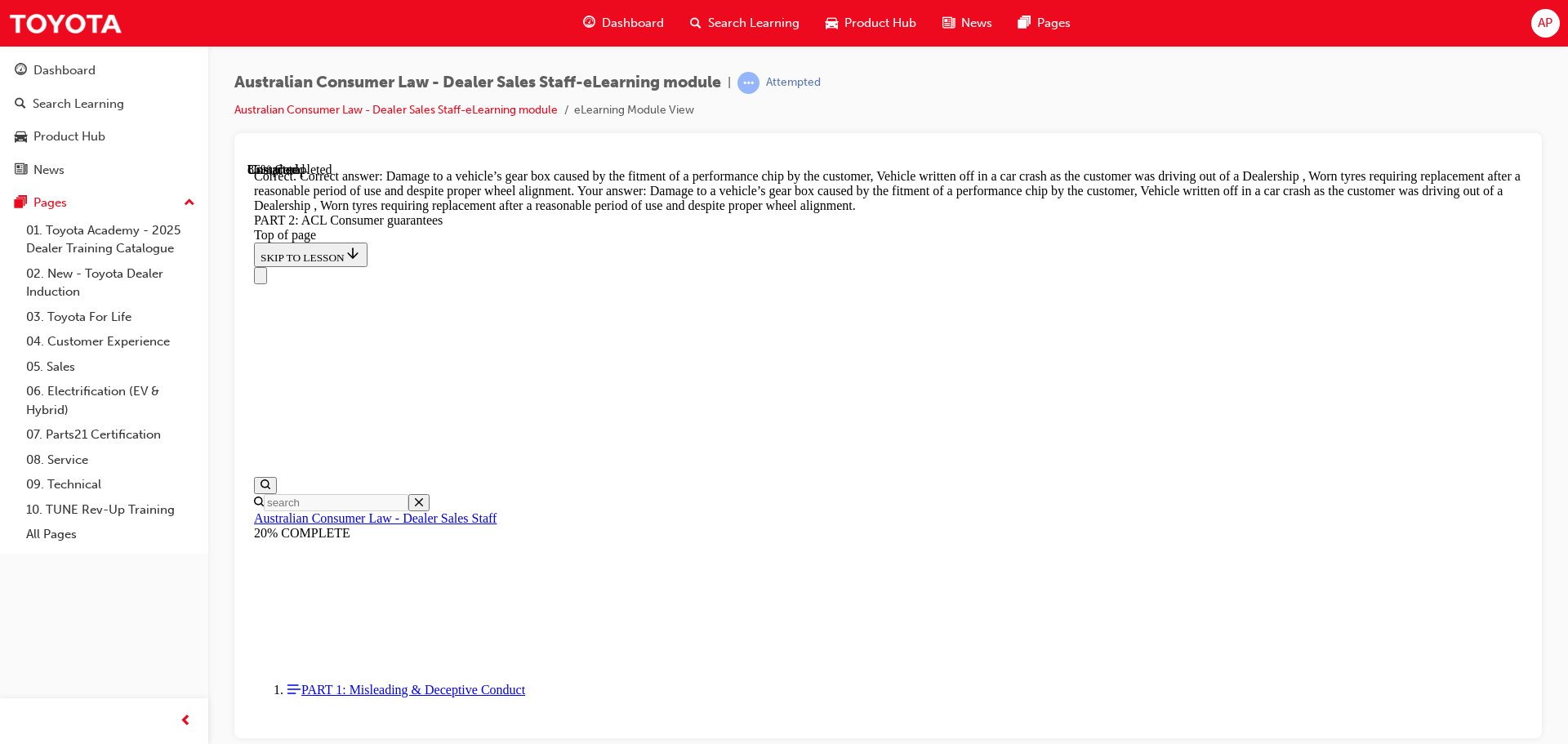 click on "CONTINUE" at bounding box center [288, 27799] 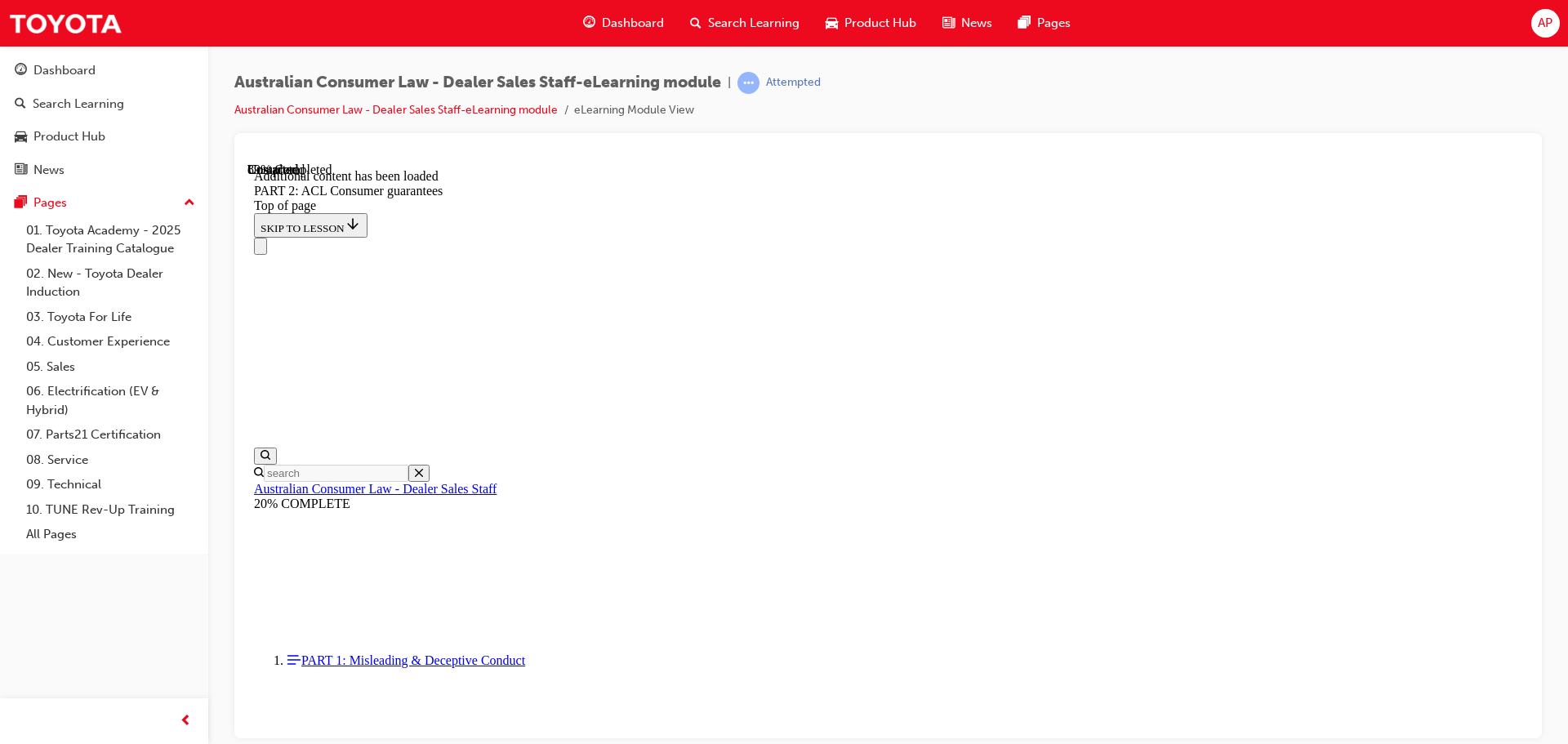 scroll, scrollTop: 17742, scrollLeft: 0, axis: vertical 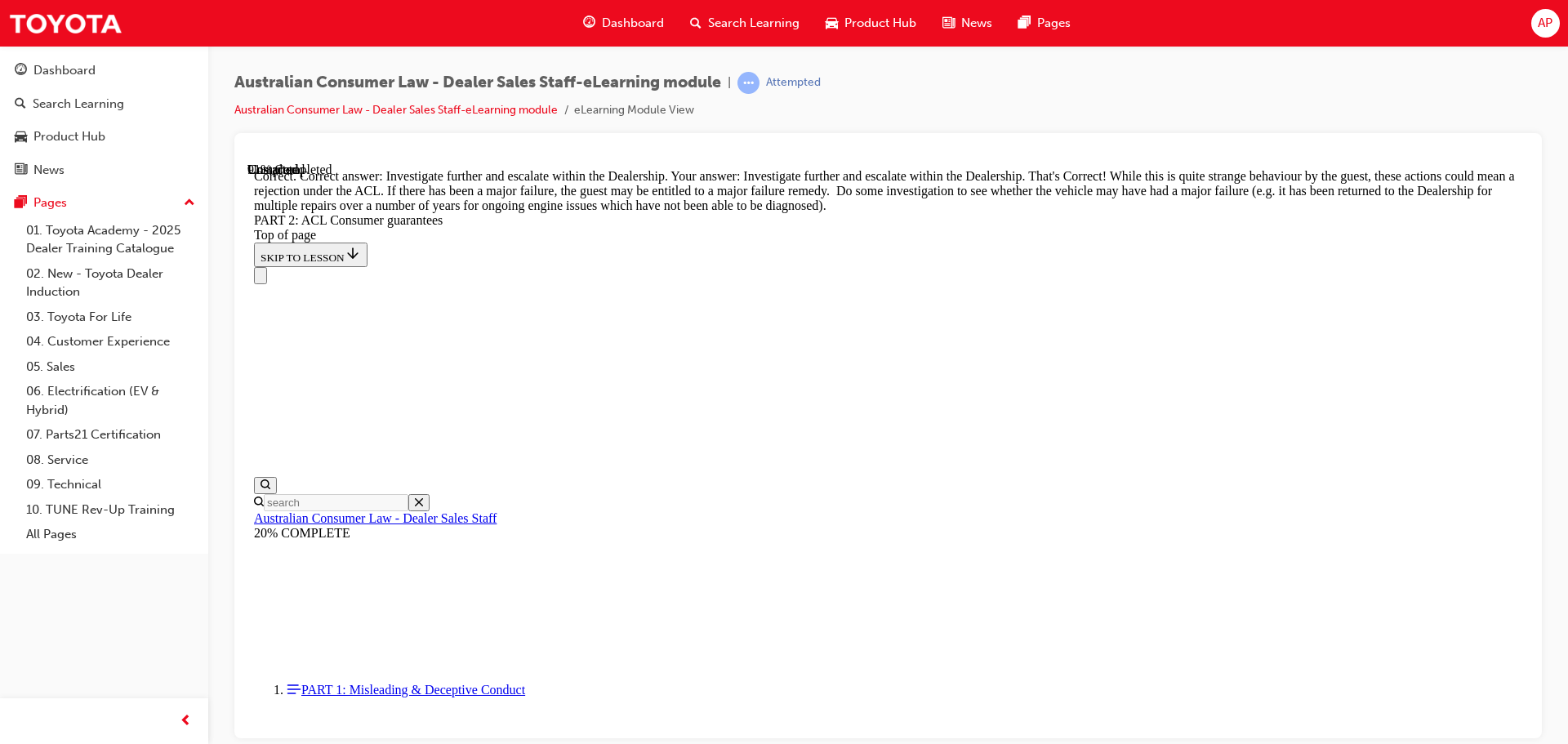 click on "CONTINUE" at bounding box center (288, 35324) 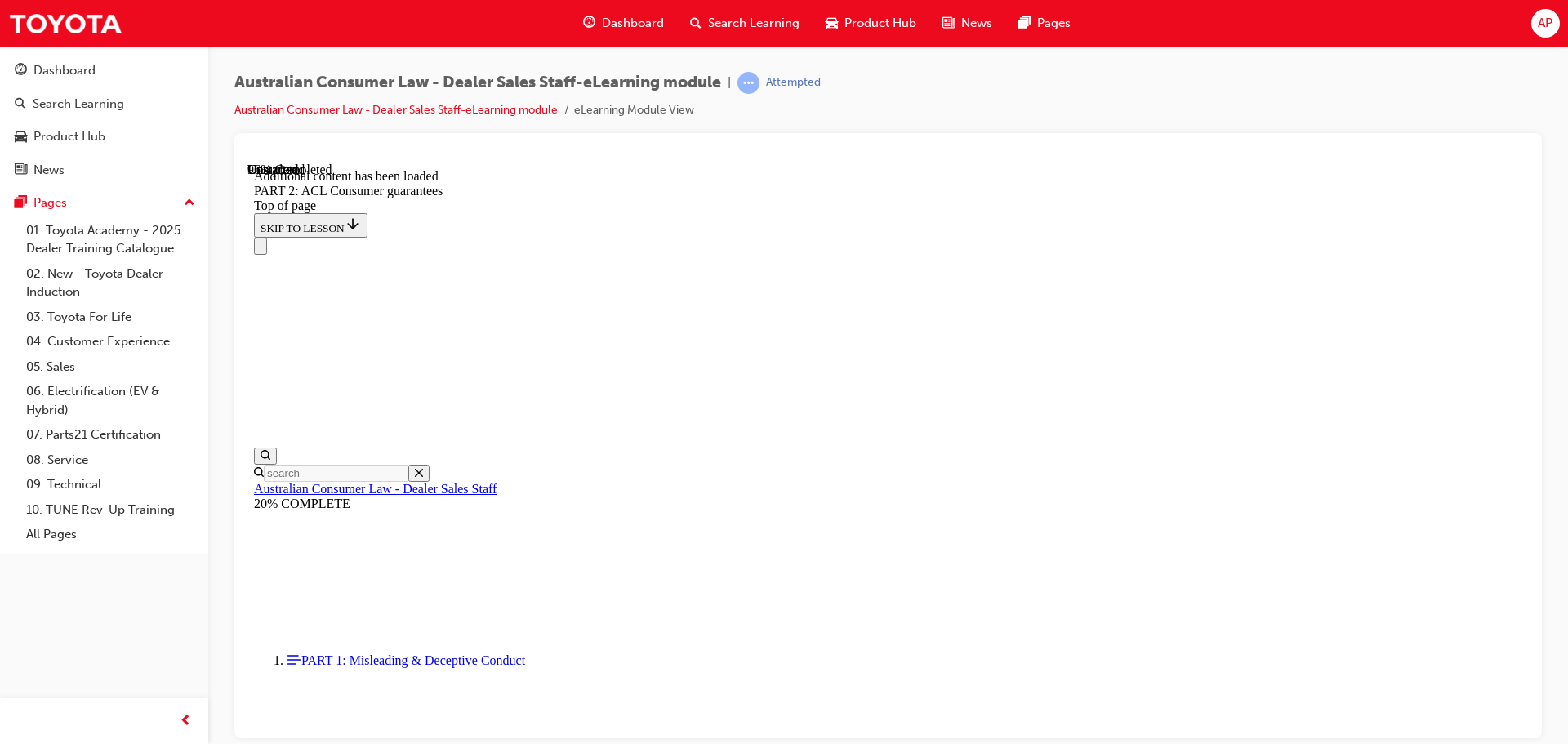 scroll, scrollTop: 19524, scrollLeft: 0, axis: vertical 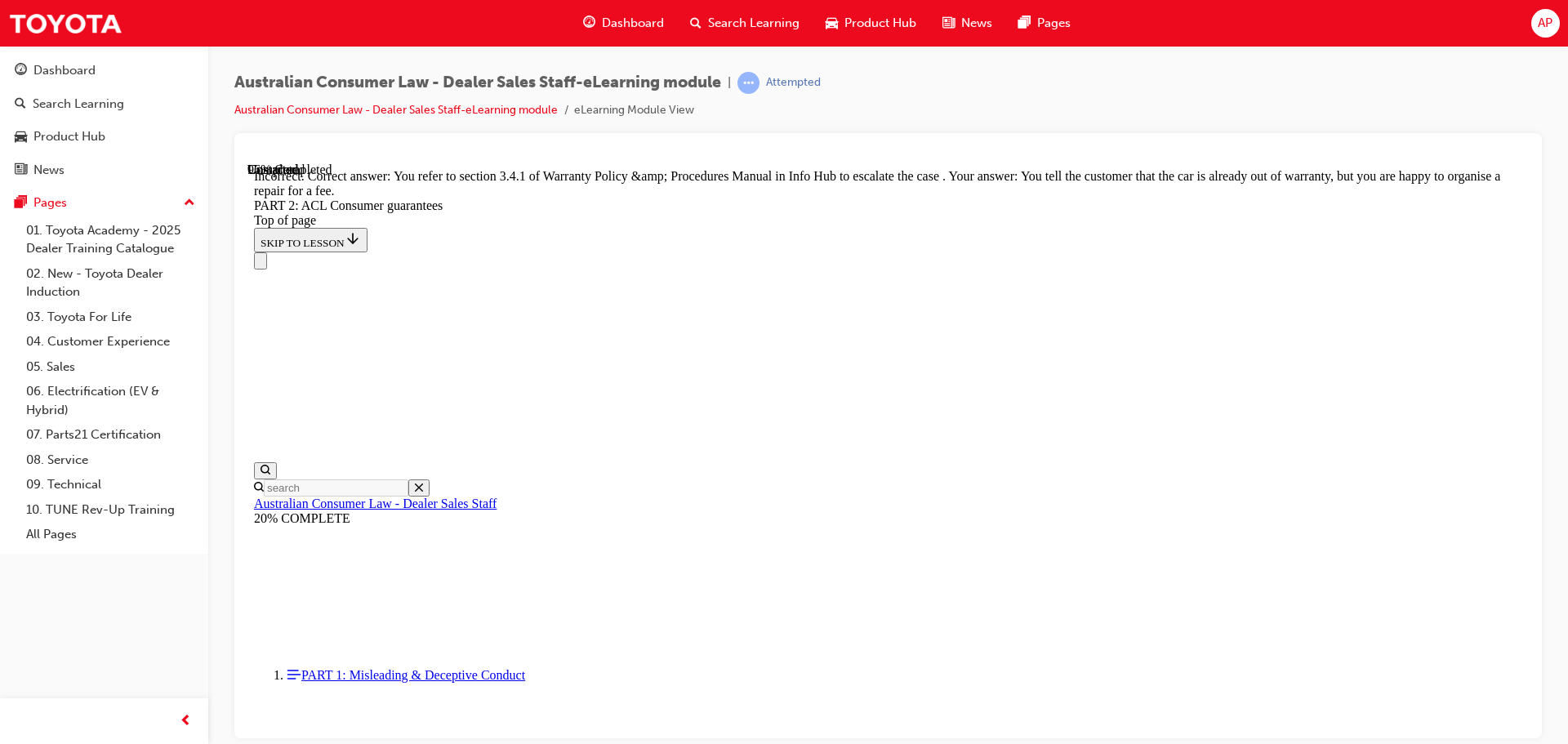drag, startPoint x: 769, startPoint y: 460, endPoint x: 795, endPoint y: 485, distance: 36.069378 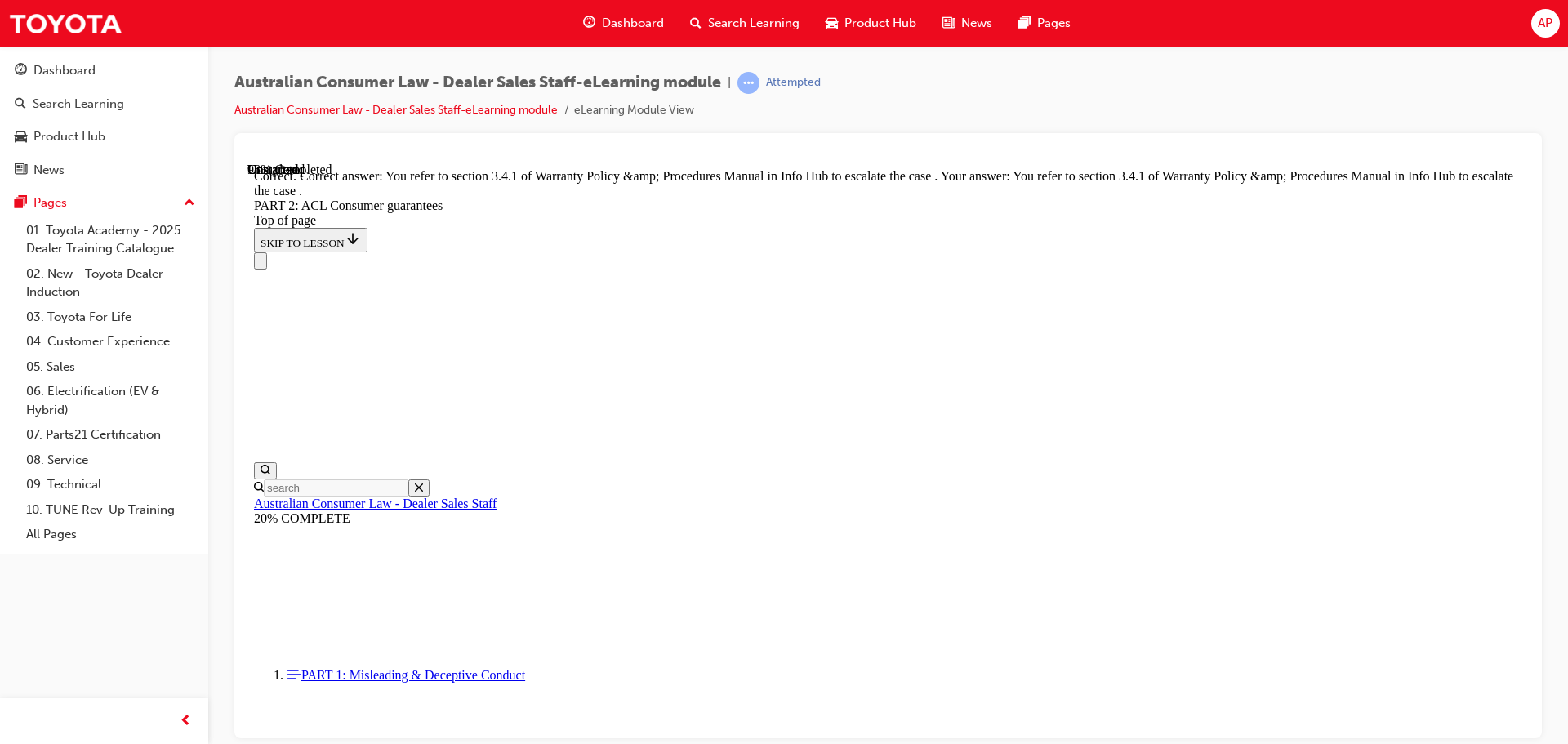 scroll, scrollTop: 20522, scrollLeft: 0, axis: vertical 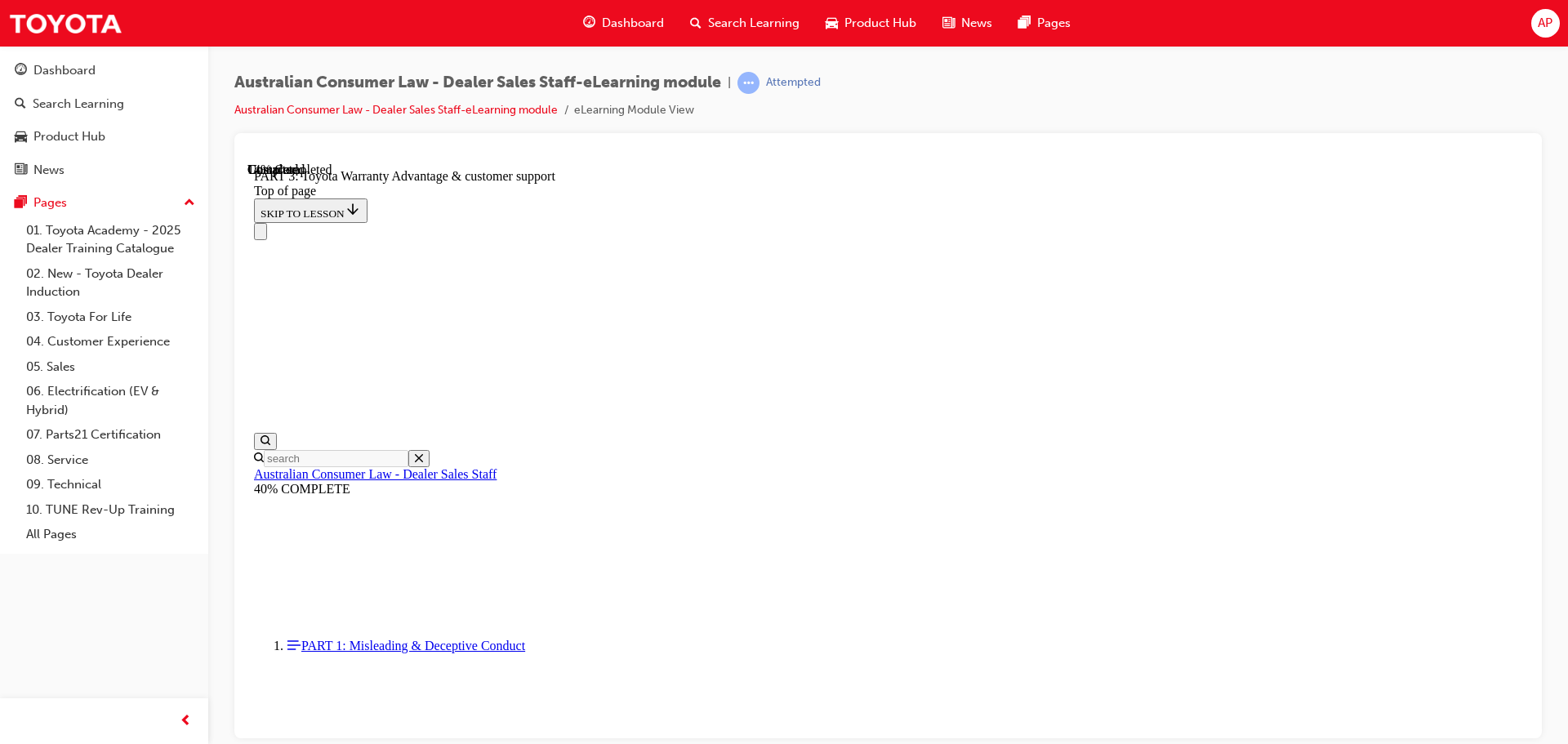 click at bounding box center (888, 9879) 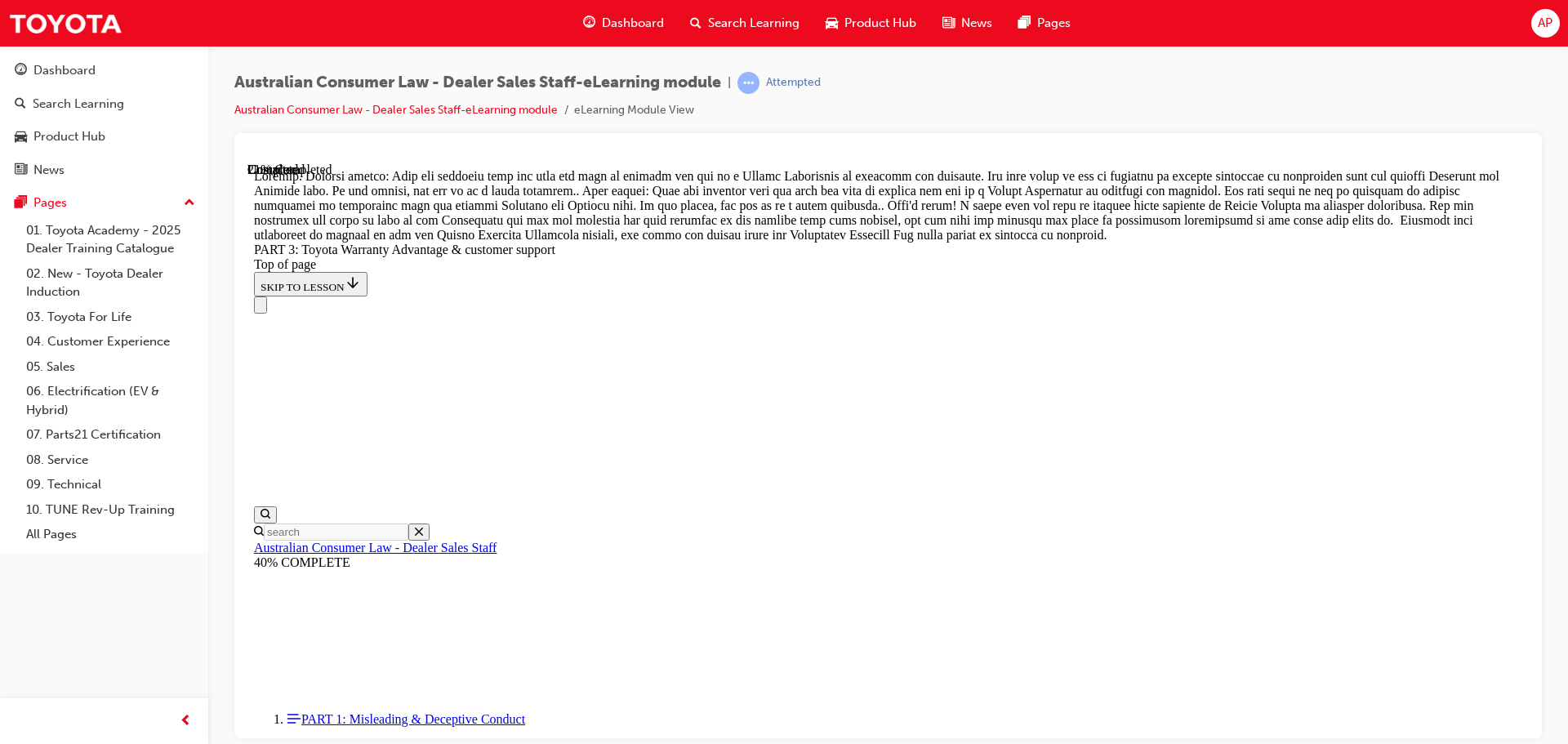 scroll, scrollTop: 986, scrollLeft: 0, axis: vertical 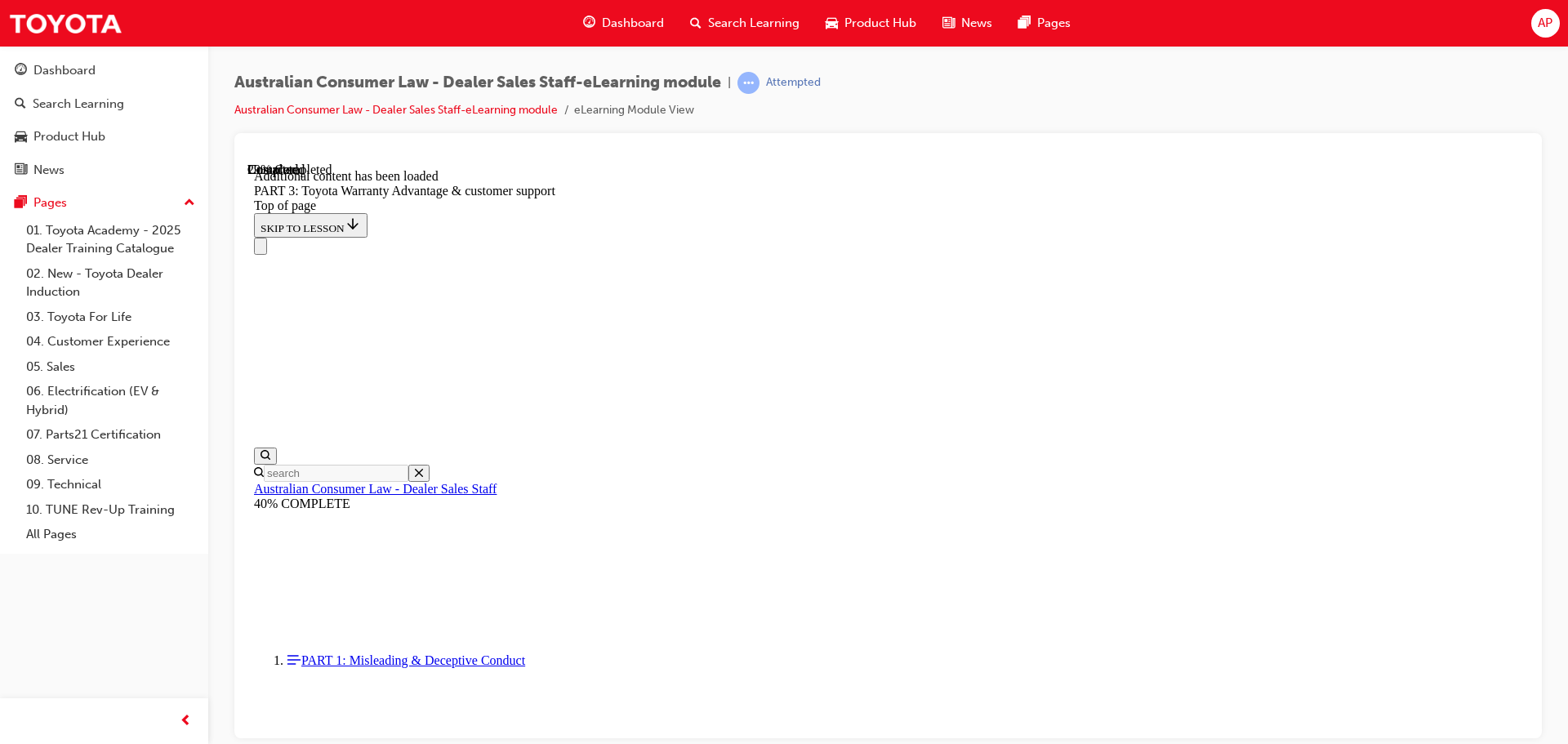 click at bounding box center [888, 16967] 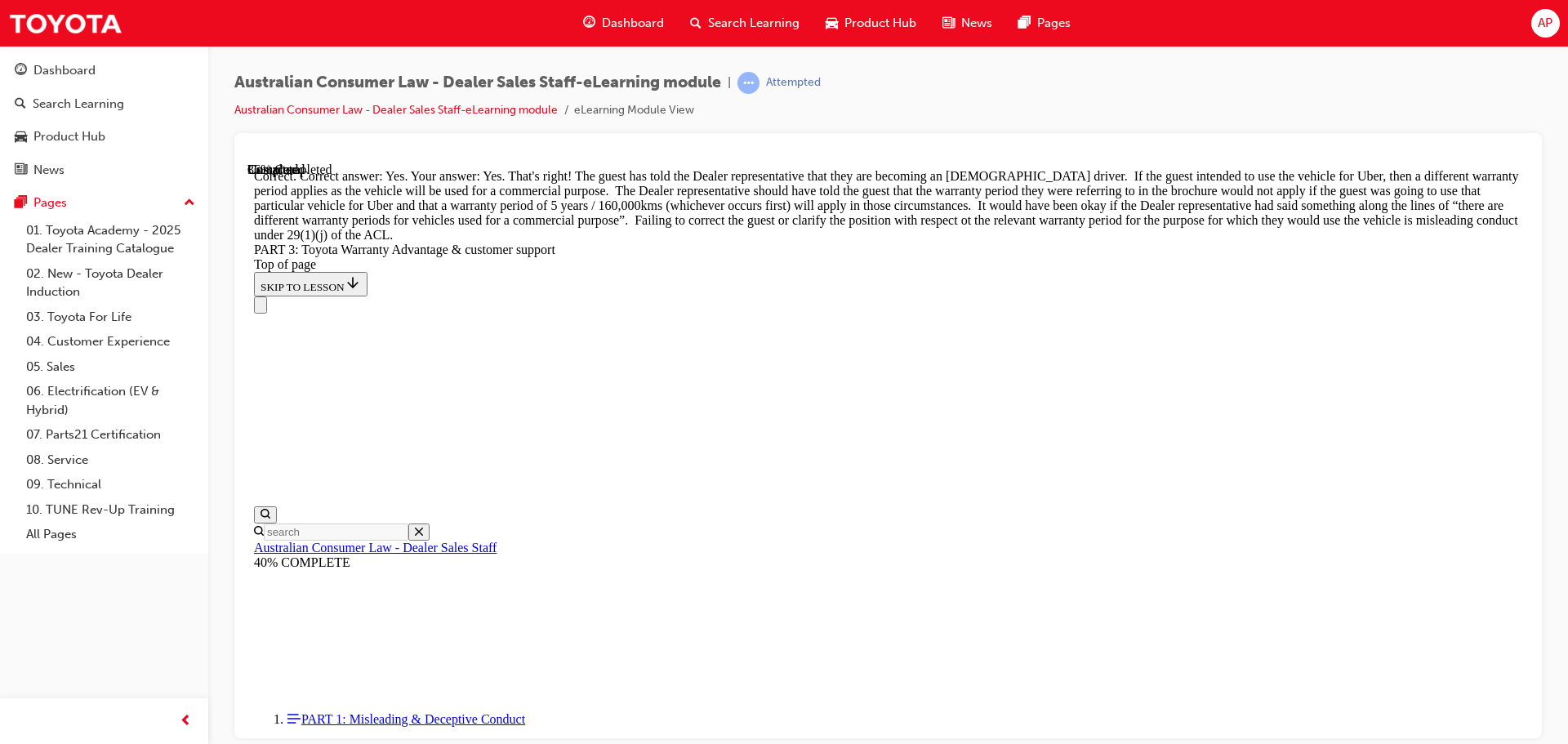 scroll, scrollTop: 2307, scrollLeft: 0, axis: vertical 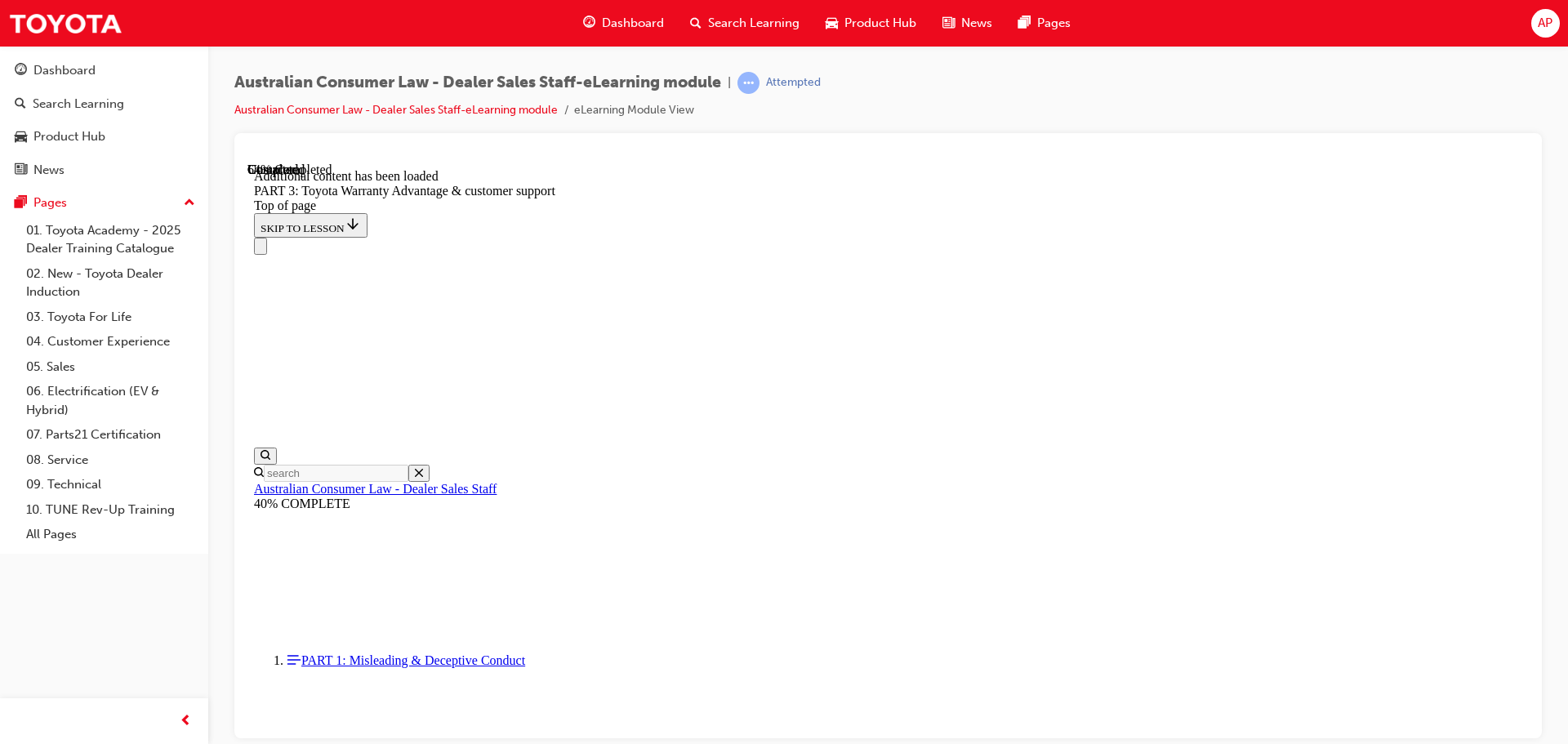 click on "A customer calls to say that they are unable to start their vehicle [DATE] of purchase.  The vehicle is returned to the Dealer and it appears to be an engine defect which will take some time to repair.  What rights may the customer have in this scenario?  Select all which may apply. a) the customer is entitled to a refund or replacement vehicle under the Toyota Warranty Advantage 60-day guarantee b) the customer may be  entitled to a refund or replacement vehicle under the ACL for breach of the consumer guarantees c) the customer is entitled to a repair of the vehicle only d) the customer is not entitled to anything SUBMIT Incorrect TAKE AGAIN" at bounding box center [888, 20927] 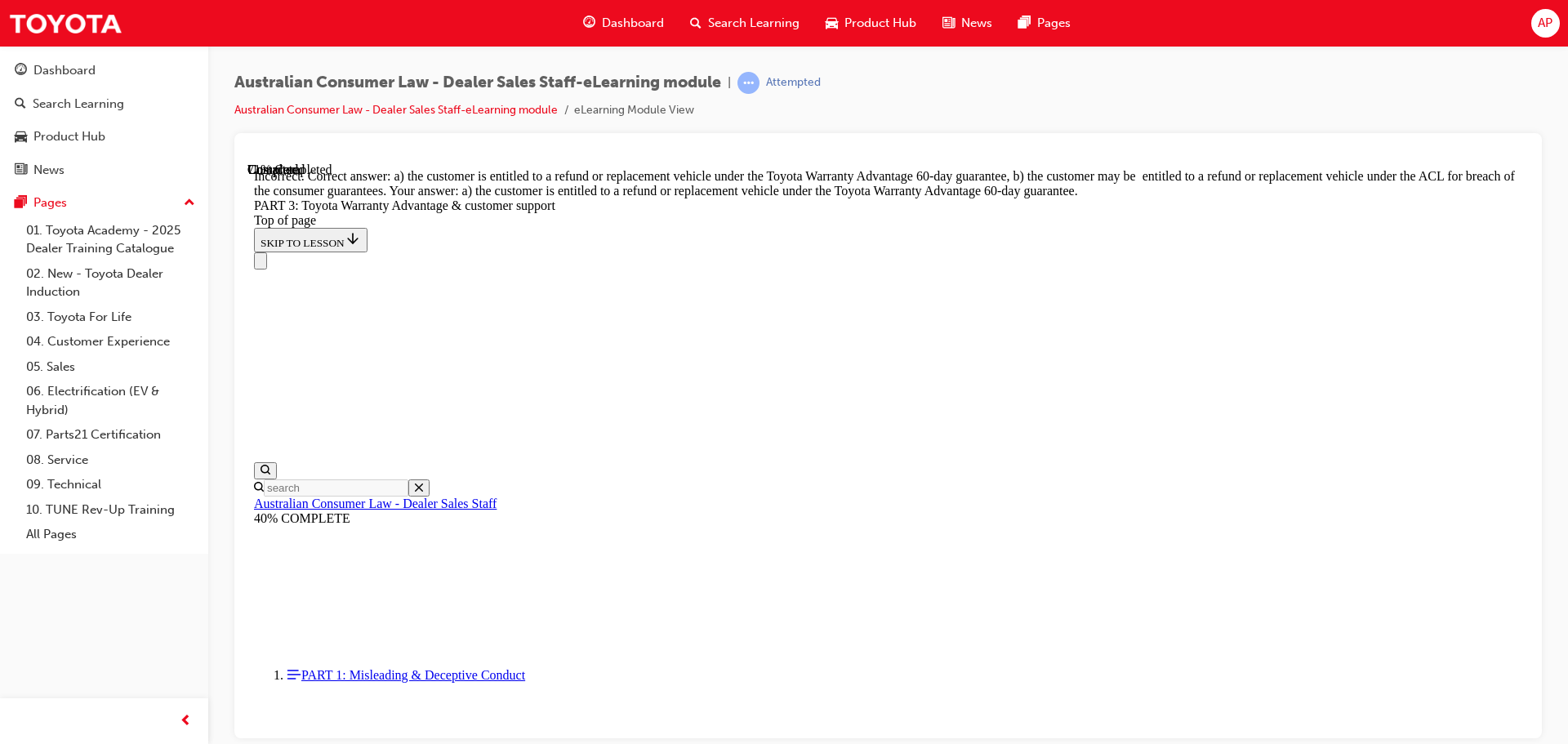 scroll, scrollTop: 4466, scrollLeft: 0, axis: vertical 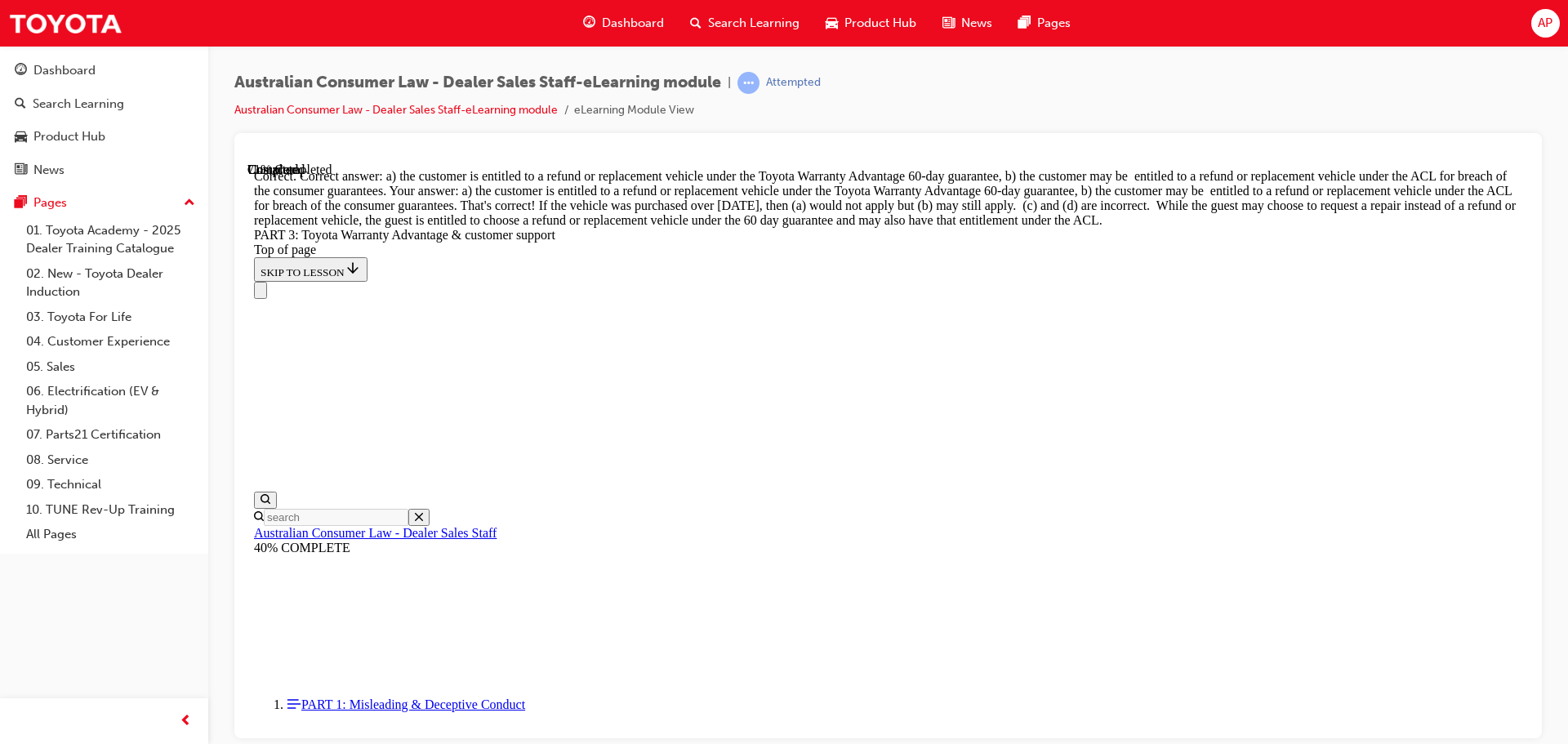 click on "CONTINUE" at bounding box center (888, 23160) 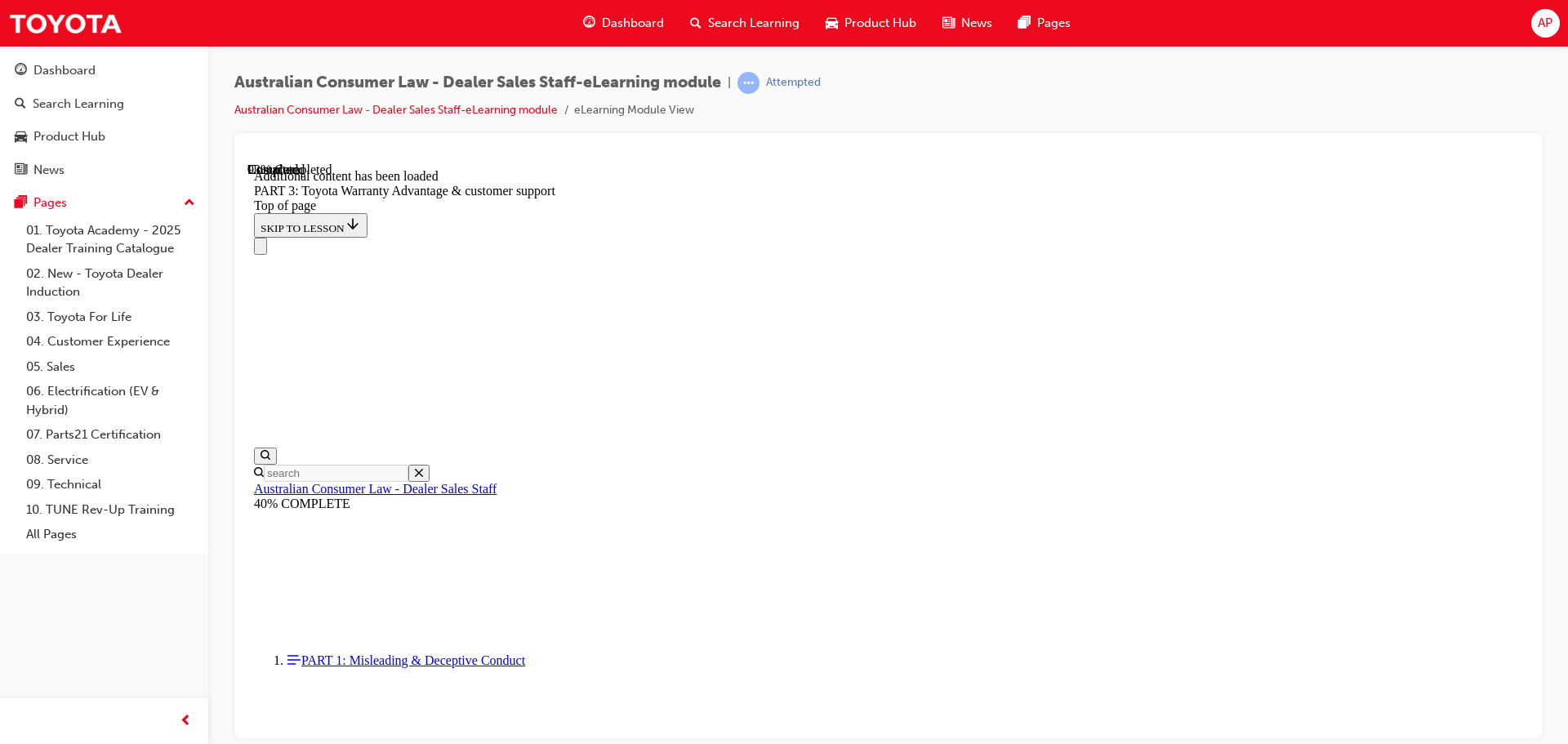 scroll, scrollTop: 5197, scrollLeft: 0, axis: vertical 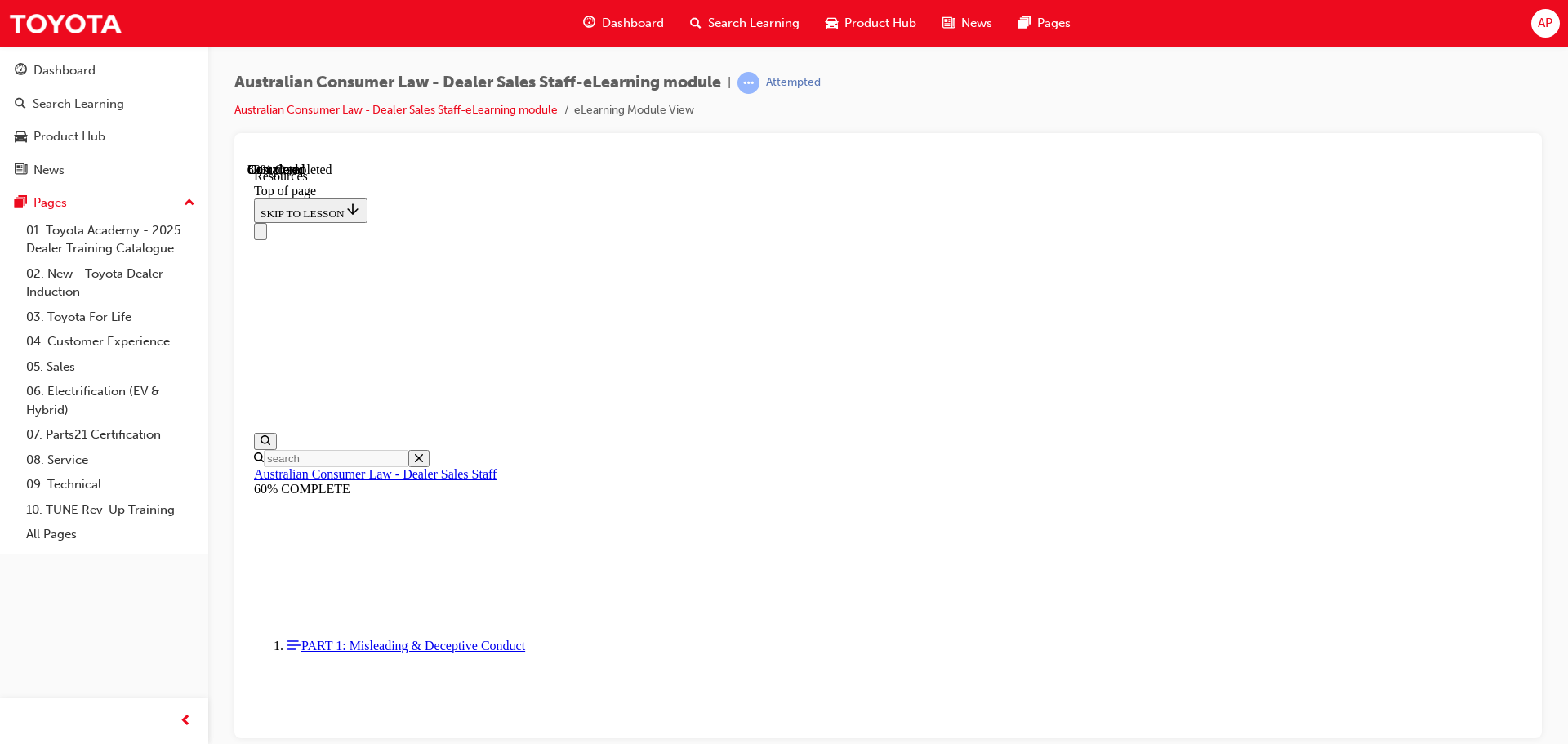 click on "CONTINUE" at bounding box center [888, 8984] 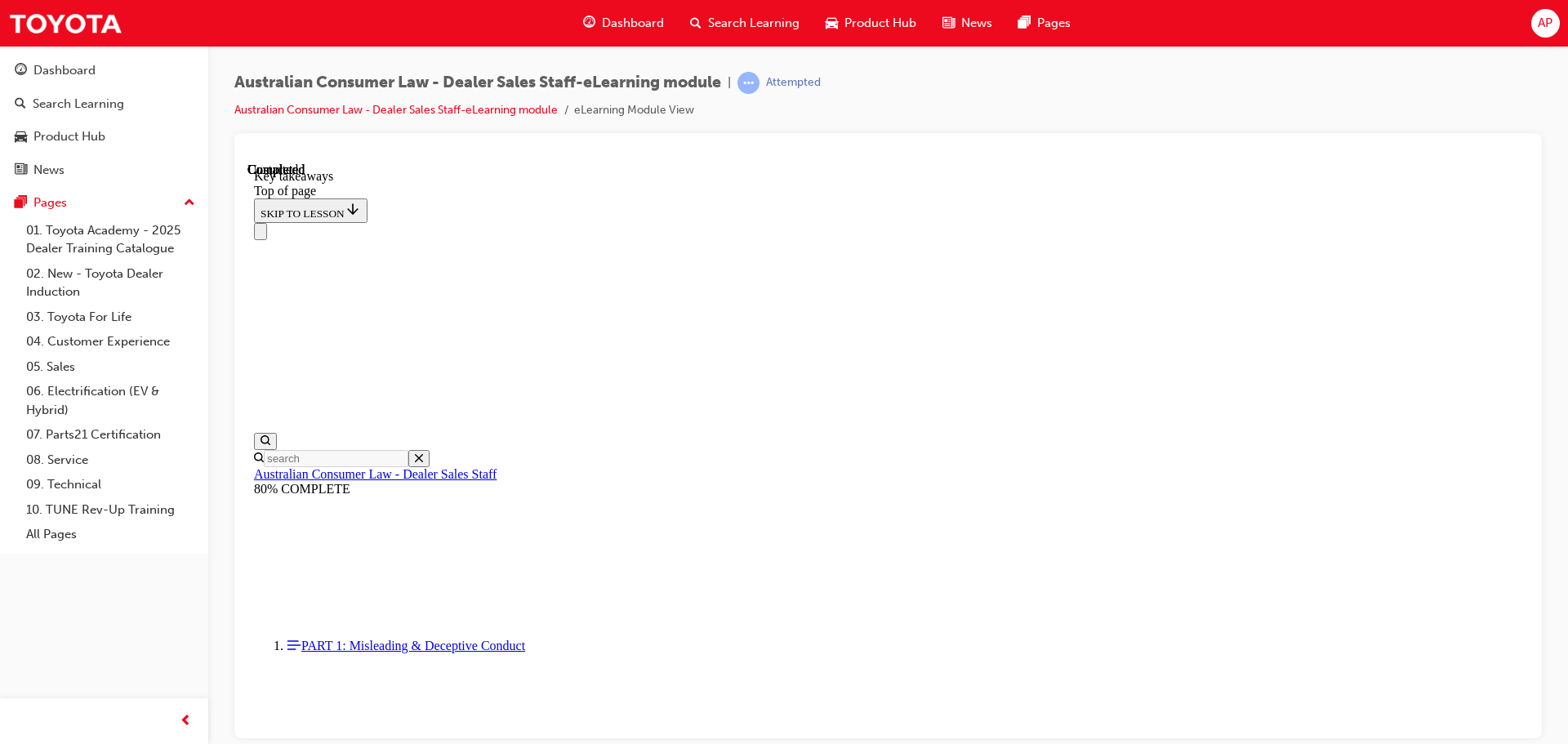 scroll, scrollTop: 0, scrollLeft: 0, axis: both 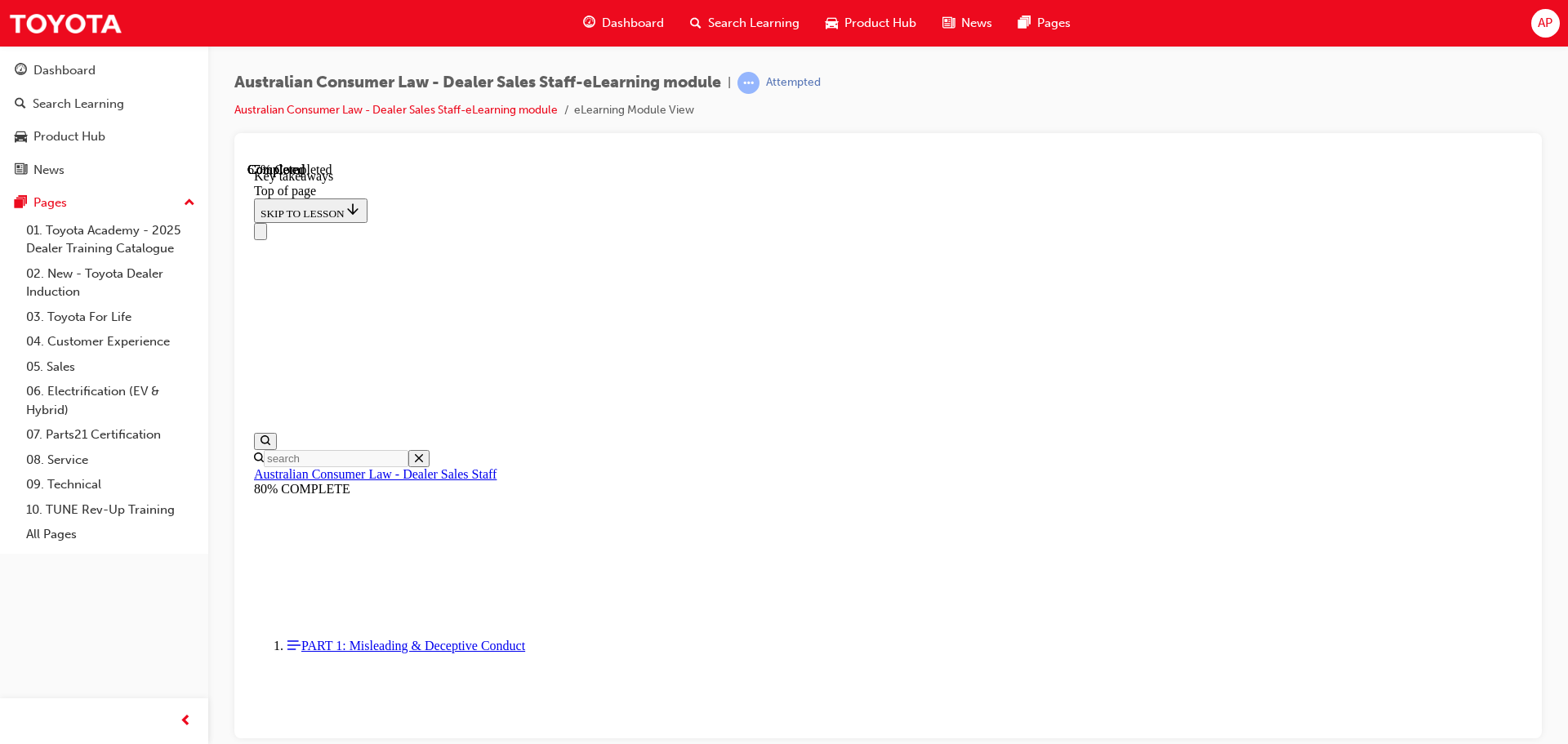 click on "CONTINUE" at bounding box center (288, 8673) 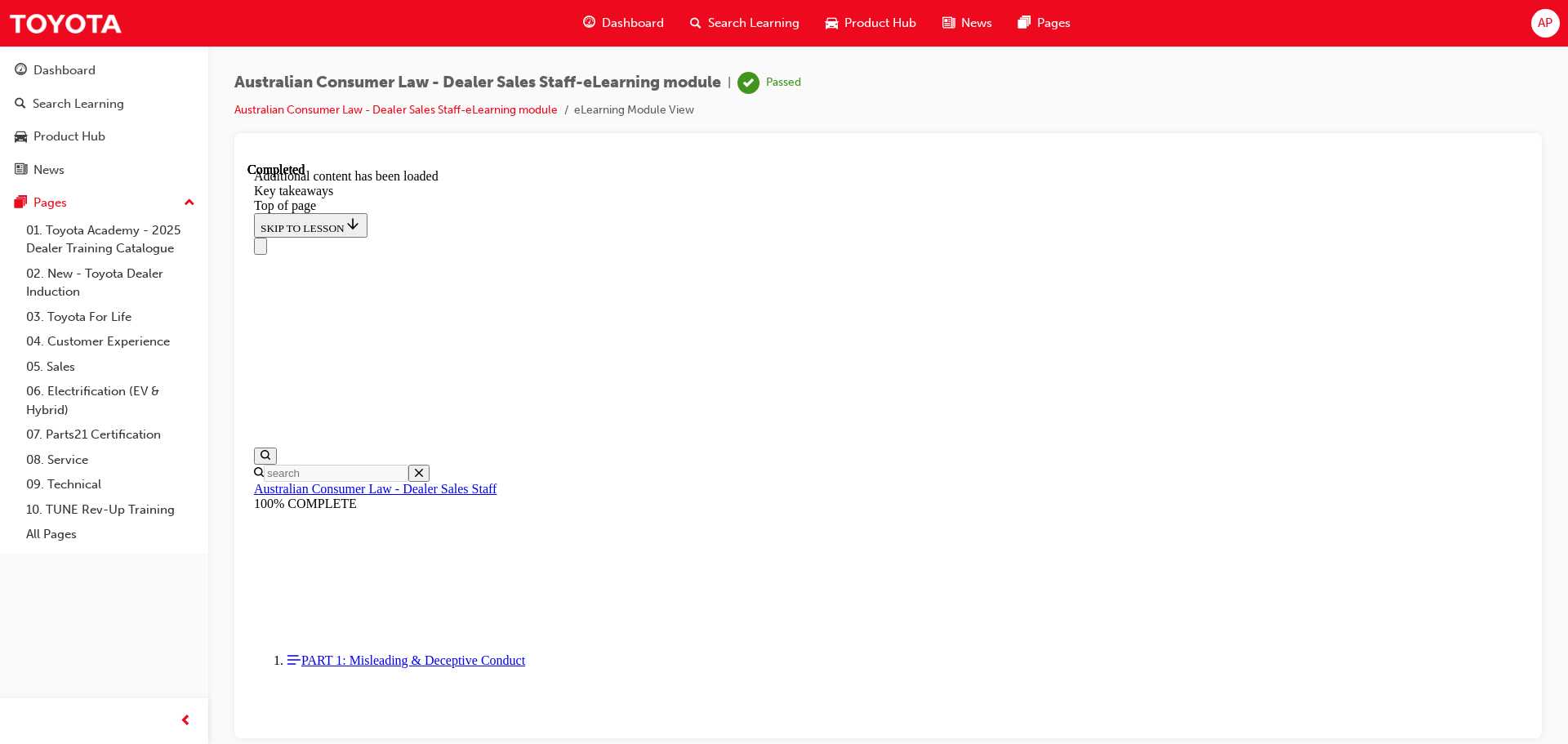scroll, scrollTop: 377, scrollLeft: 0, axis: vertical 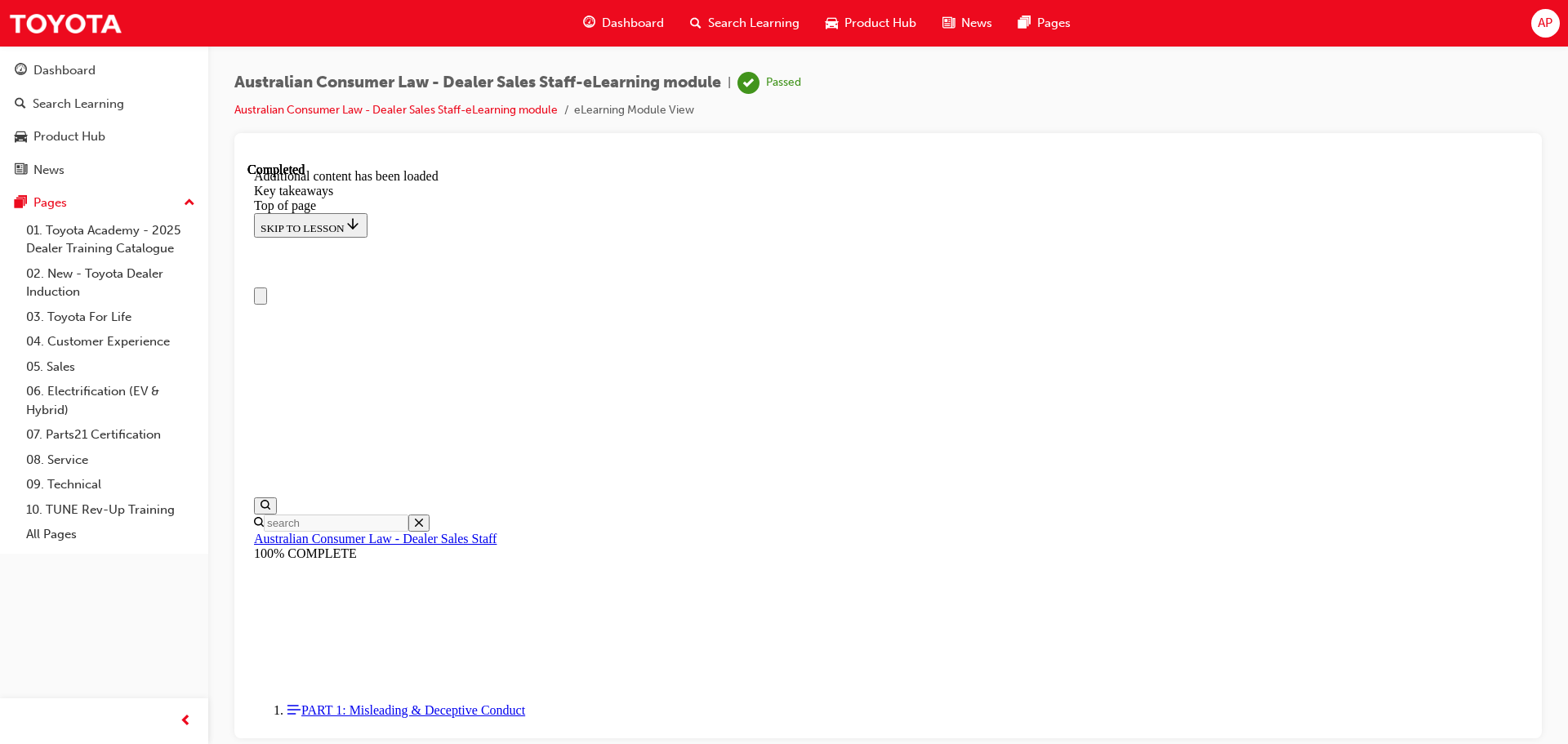 drag, startPoint x: 901, startPoint y: 380, endPoint x: 907, endPoint y: 388, distance: 10 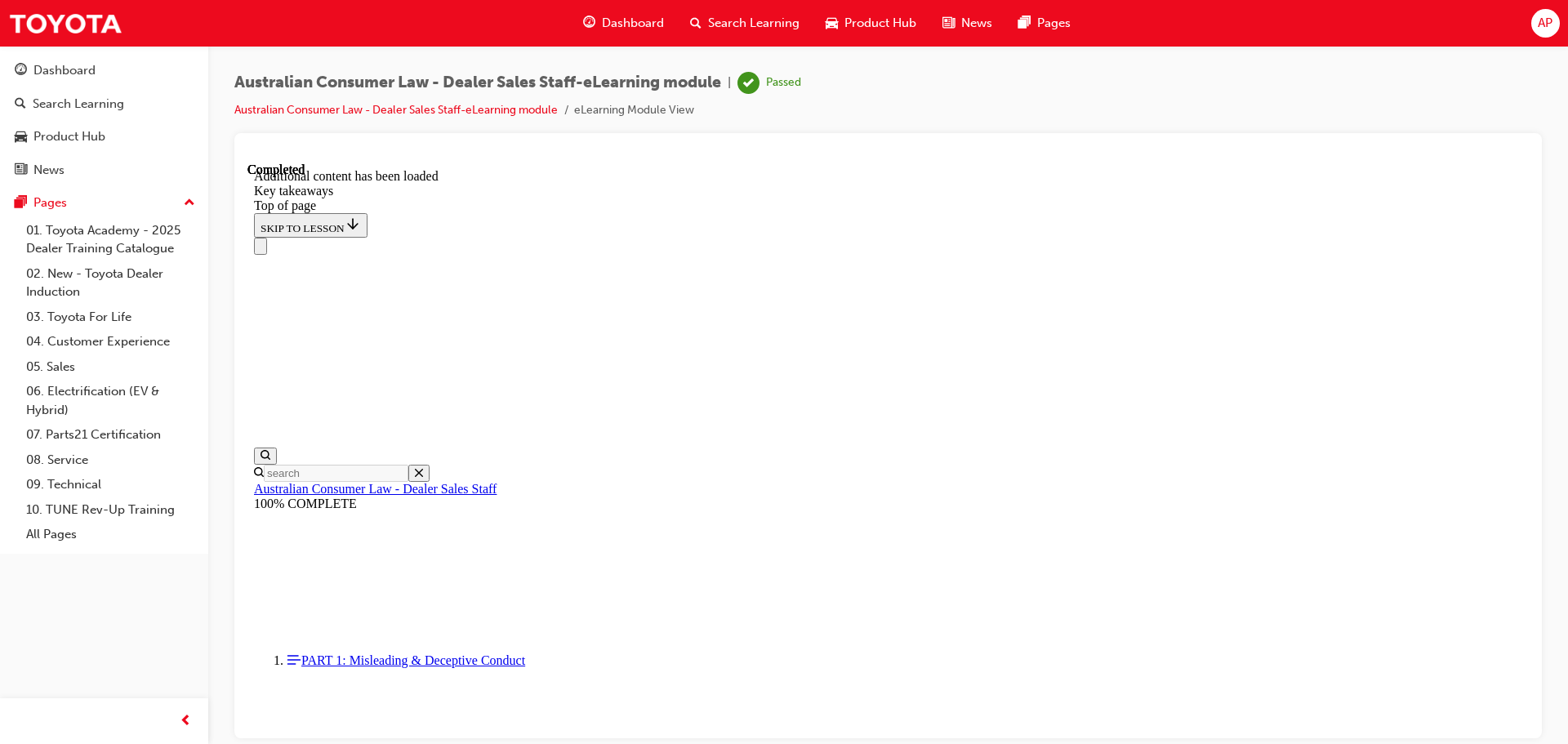 scroll, scrollTop: 377, scrollLeft: 0, axis: vertical 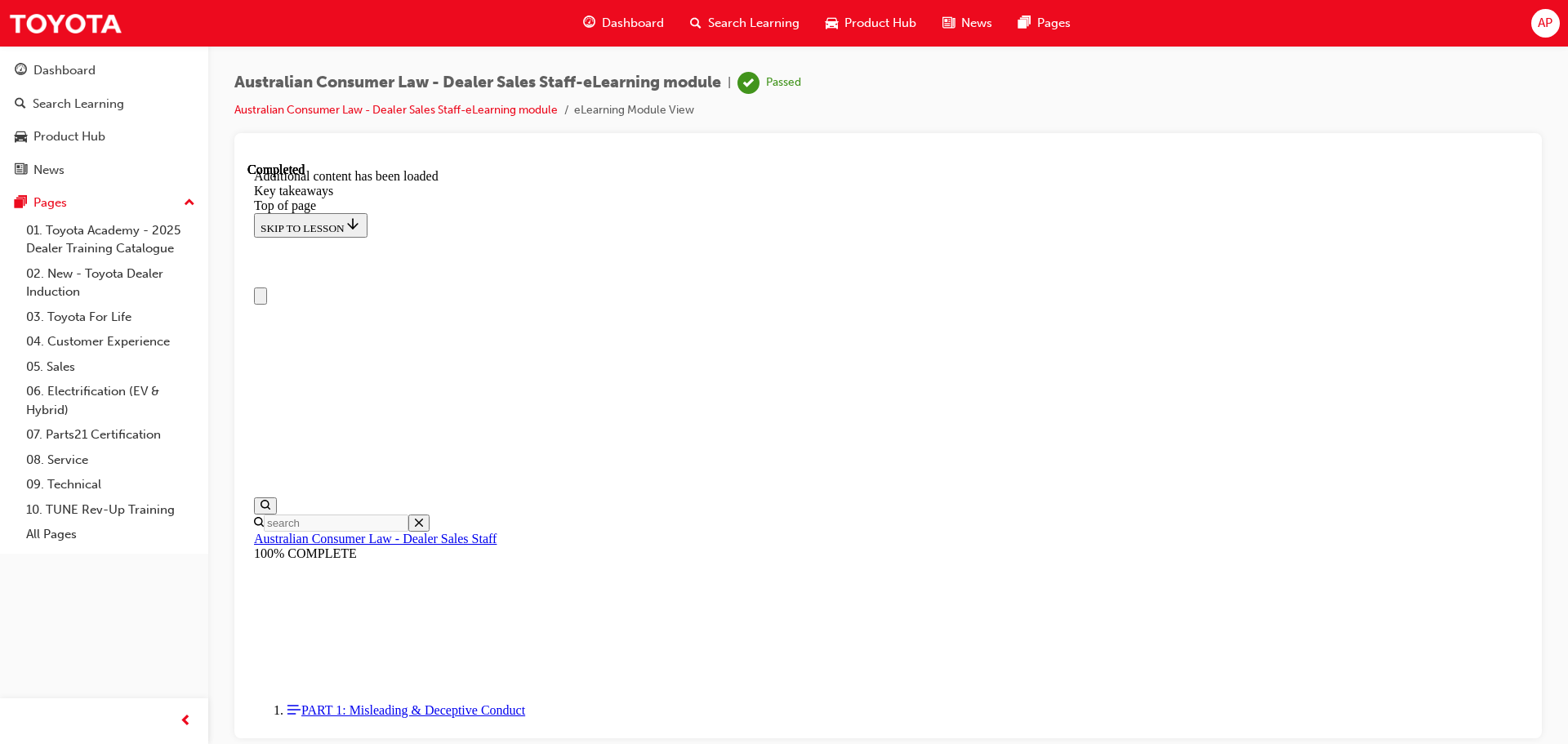click on "Key takeaways" at bounding box center [888, 8410] 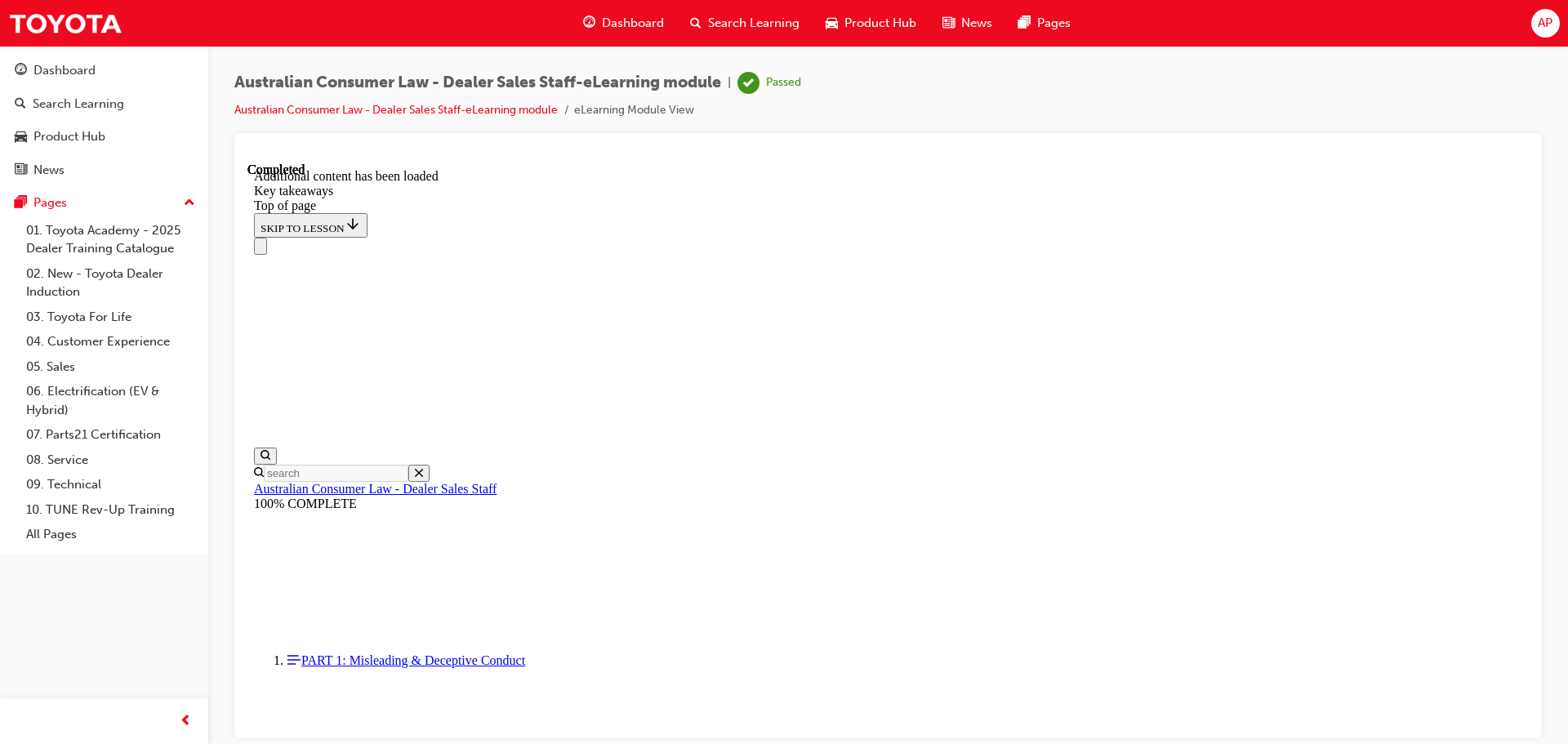 scroll, scrollTop: 377, scrollLeft: 0, axis: vertical 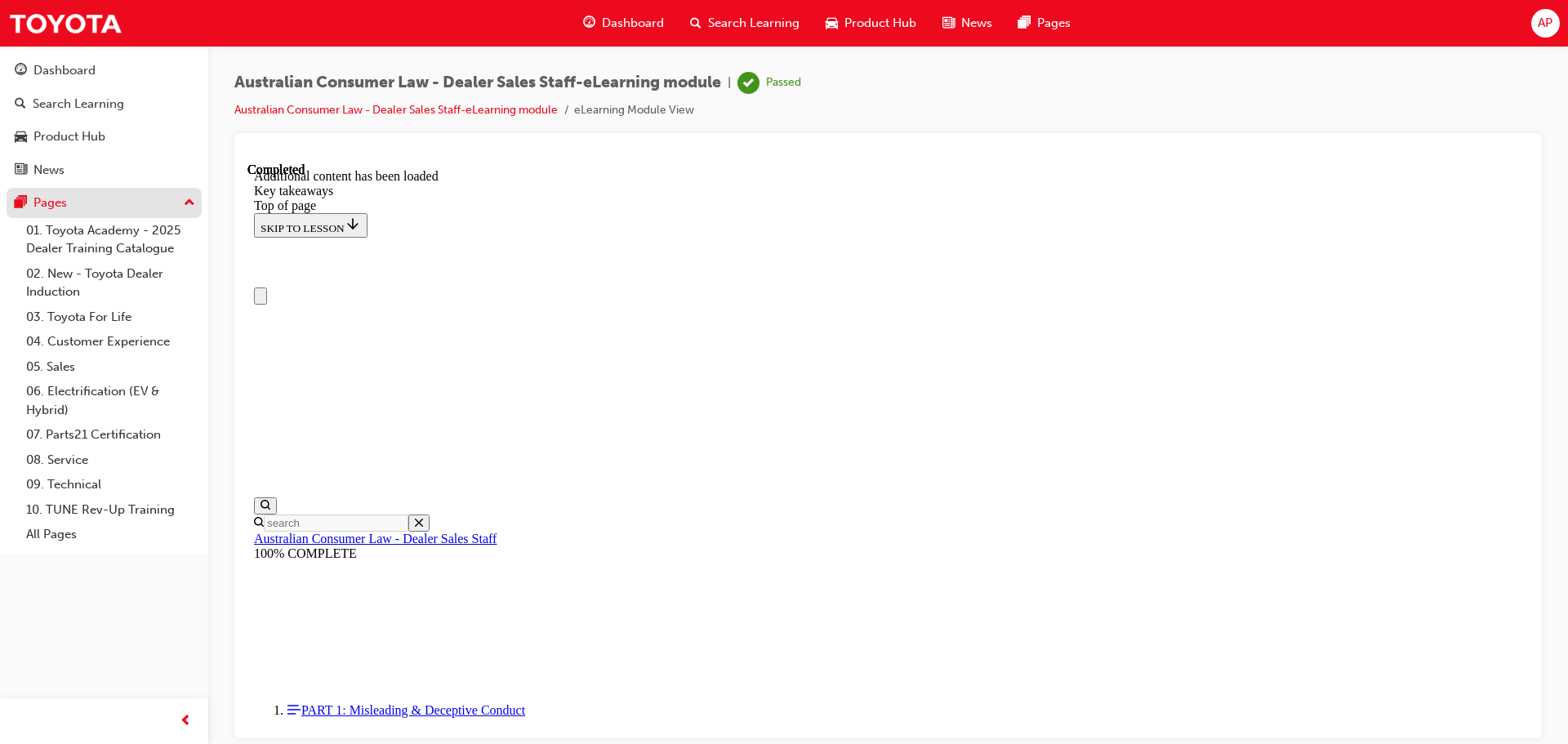 click on "Pages" at bounding box center (104, 203) 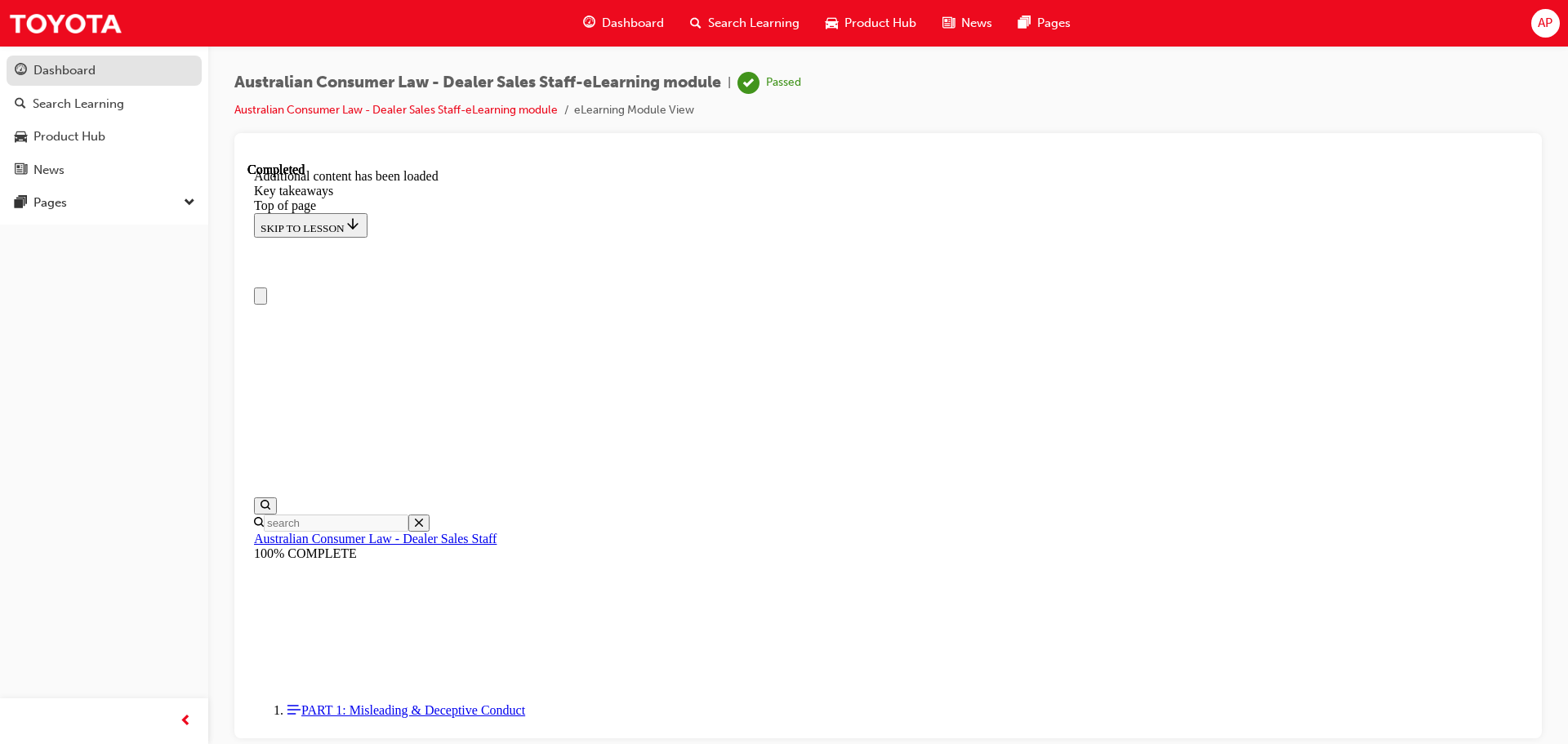 click on "Dashboard" at bounding box center [65, 70] 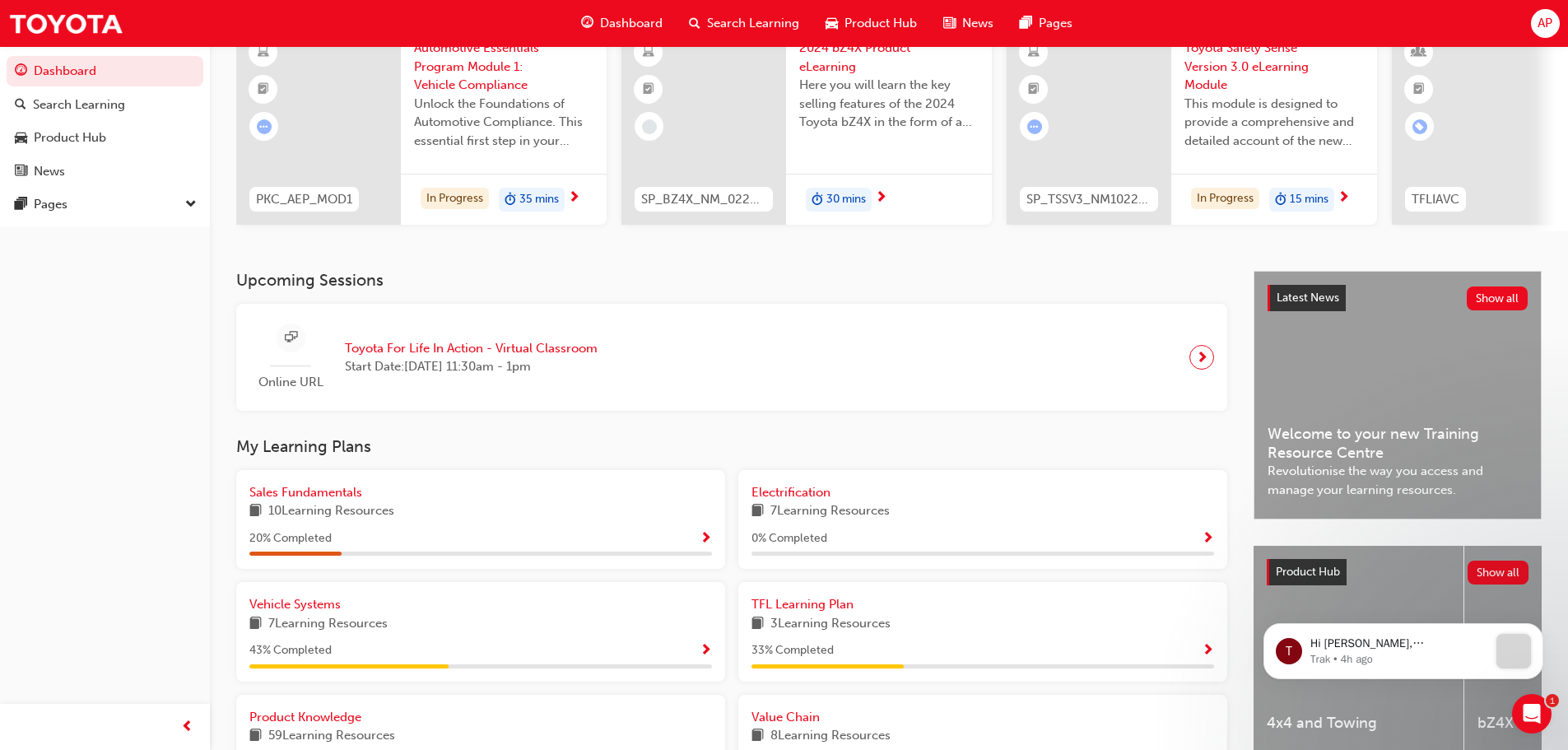 scroll, scrollTop: 329, scrollLeft: 0, axis: vertical 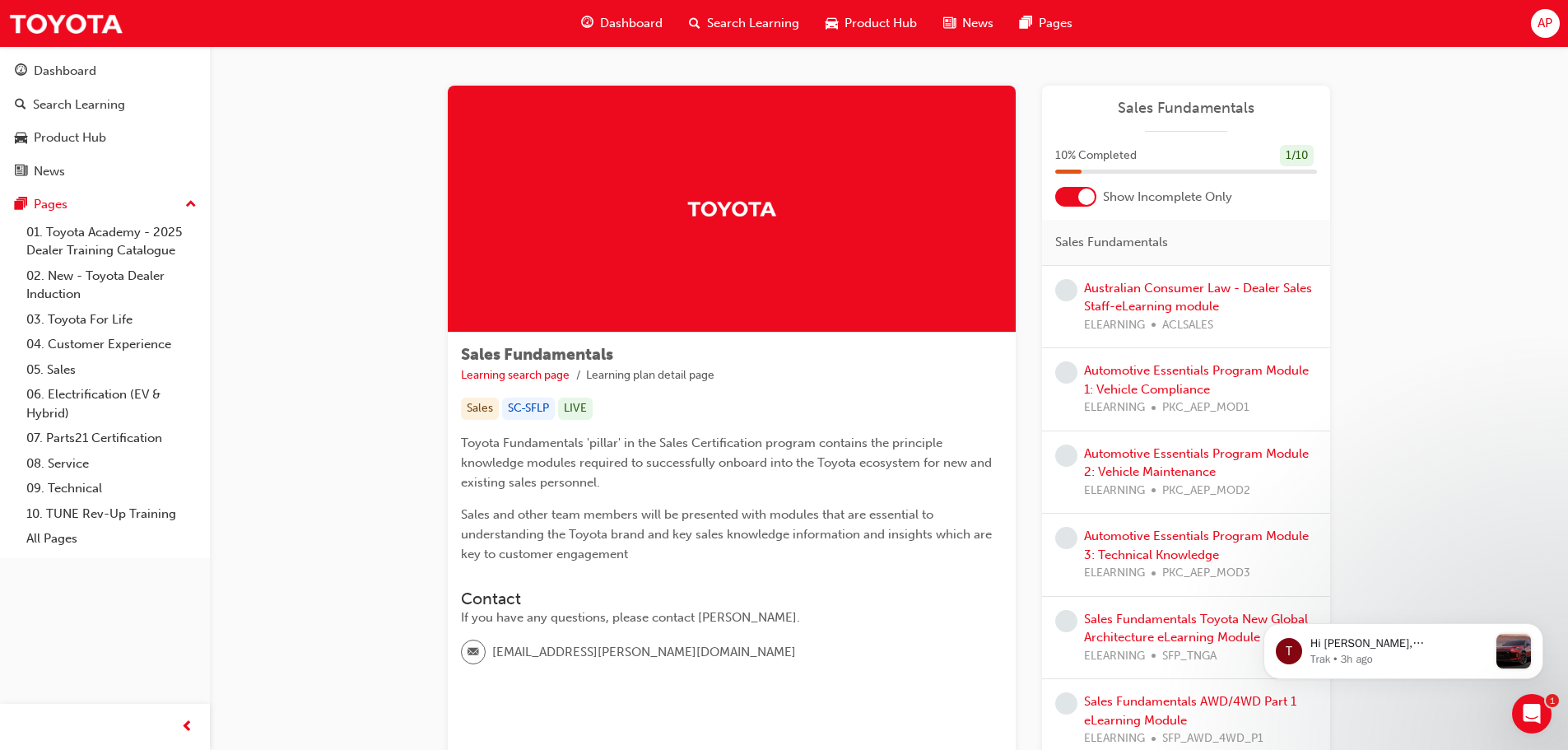 click on "Sales Fundamentals   Learning search page Learning plan detail page Sales Fundamentals   Learning search page Learning plan detail page Sales SC-SFLP LIVE Toyota Fundamentals 'pillar' in the Sales Certification program contains the principle knowledge modules required to successfully onboard into the Toyota ecosystem for new and existing sales personnel.  Sales and other team members will be presented with modules that are essential to understanding the Toyota brand and key sales knowledge information and insights which are key to customer engagement Contact If you have any questions, please contact Hamdi Hussein. hamdi.hussein@toyota.com.au Learning Plan Sales Fundamentals 10 % Completed 1 / 10 Show Incomplete Only Sales Fundamentals Australian Consumer Law - Dealer Sales Staff-eLearning module ELEARNING ACLSALES Automotive Essentials Program Module 1: Vehicle Compliance ELEARNING PKC_AEP_MOD1 Automotive Essentials Program Module 2: Vehicle Maintenance ELEARNING PKC_AEP_MOD2 ELEARNING PKC_AEP_MOD3 ELEARNING" at bounding box center (889, 567) 